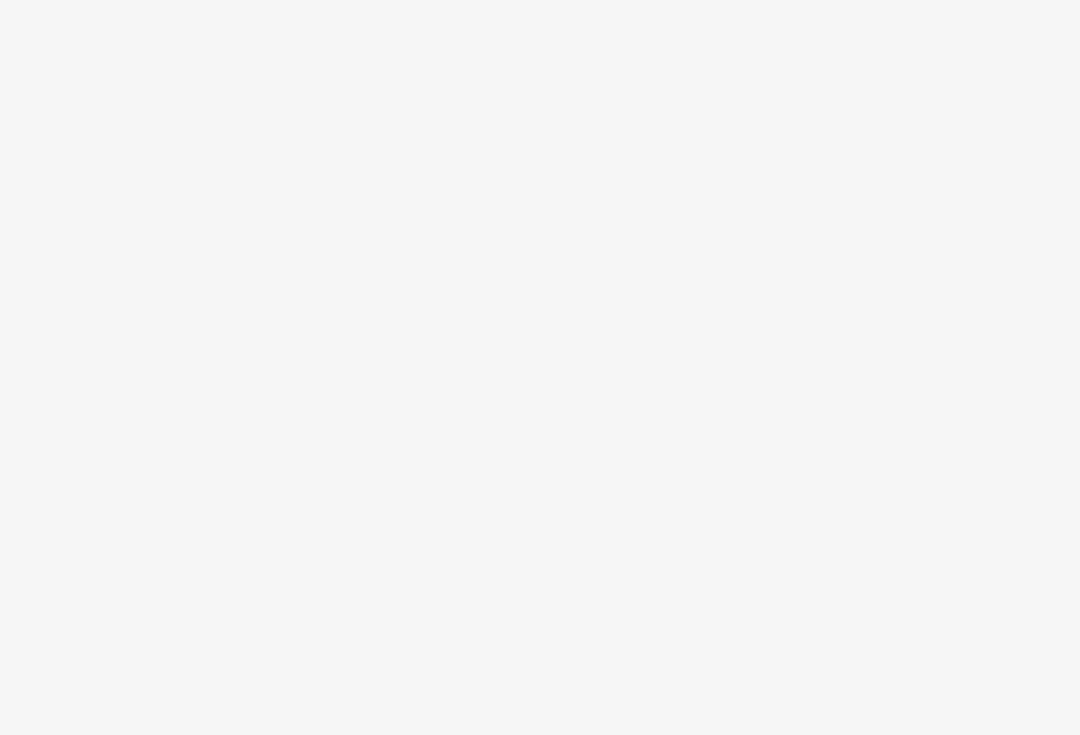 scroll, scrollTop: 0, scrollLeft: 0, axis: both 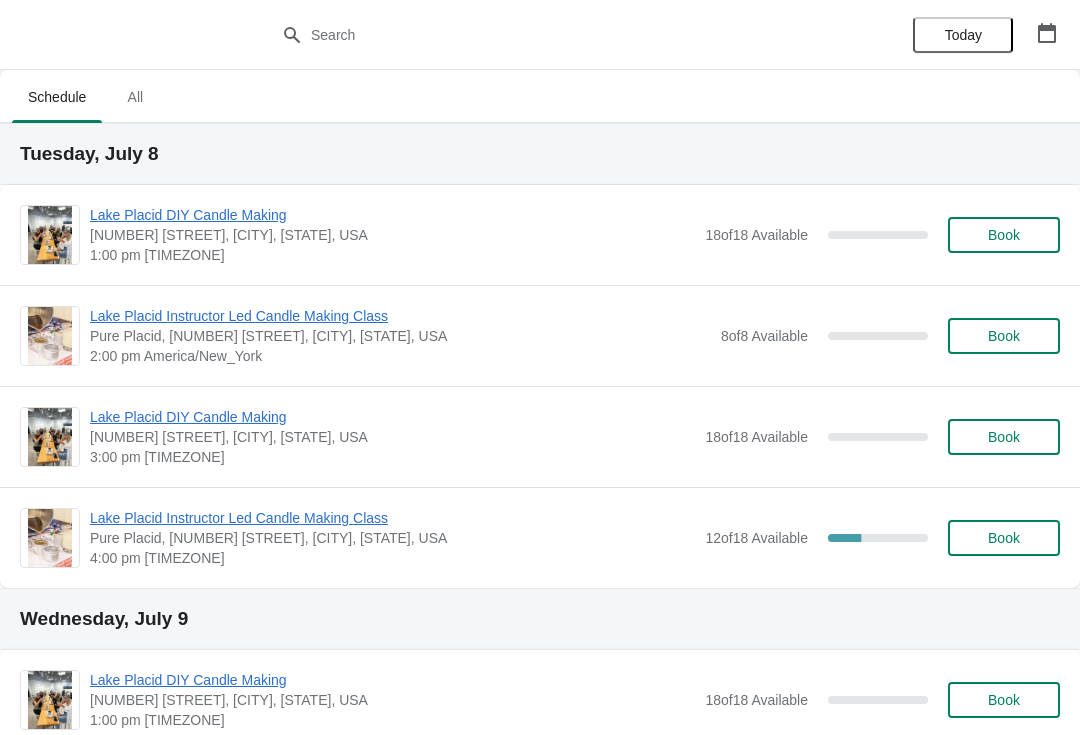 click on "Lake Placid Instructor Led Candle Making Class" at bounding box center (392, 215) 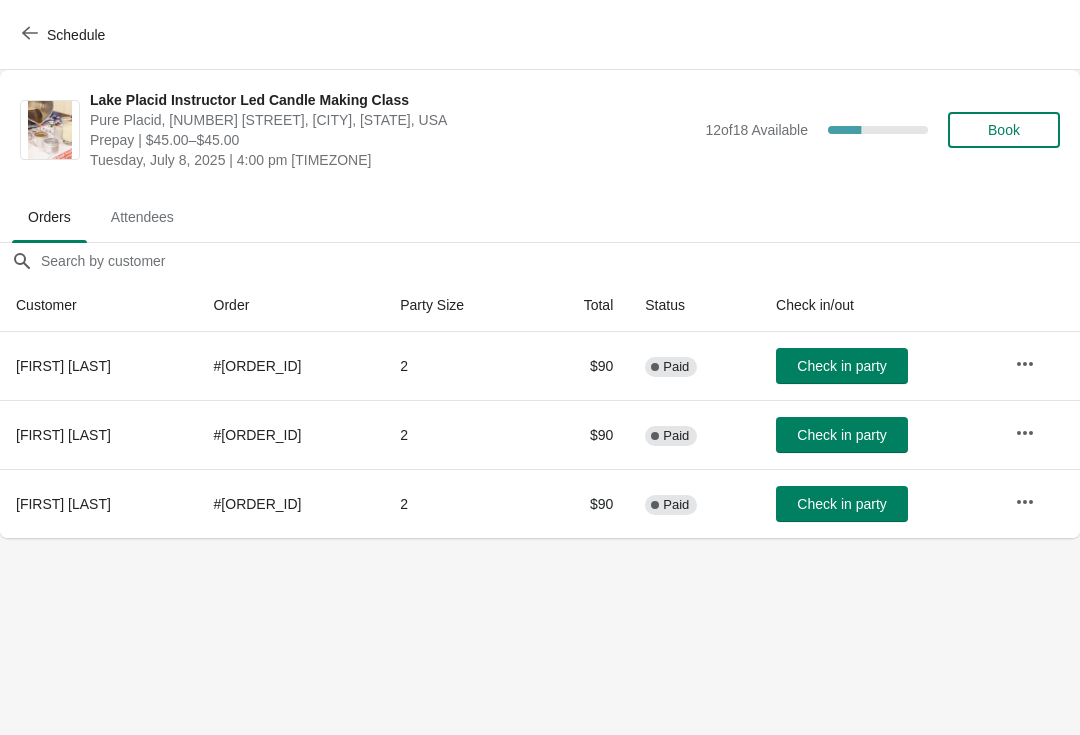 click at bounding box center [1025, 364] 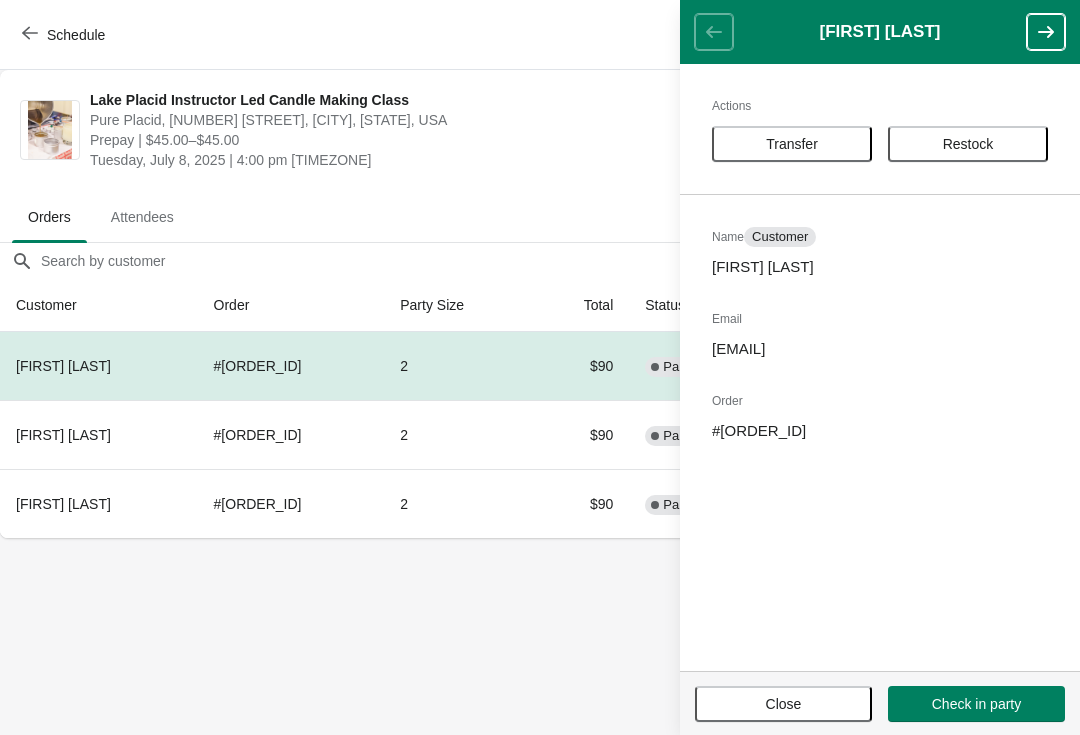 click on "Transfer" at bounding box center (792, 144) 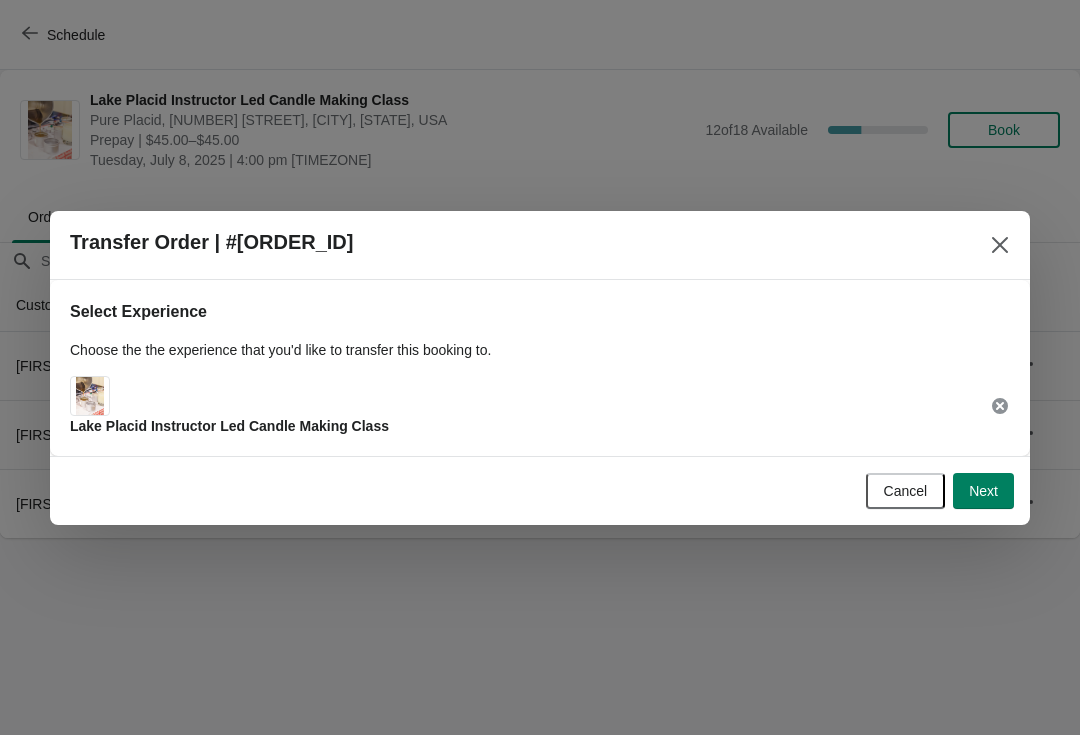 click on "Next" at bounding box center (983, 491) 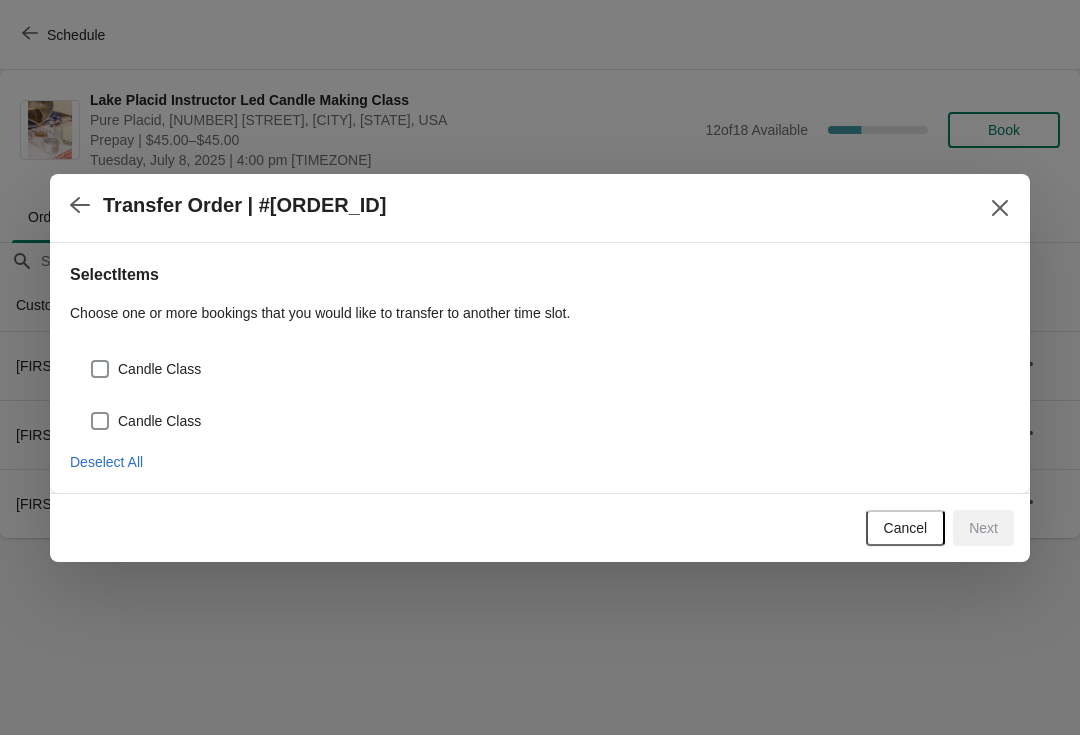 click at bounding box center [100, 369] 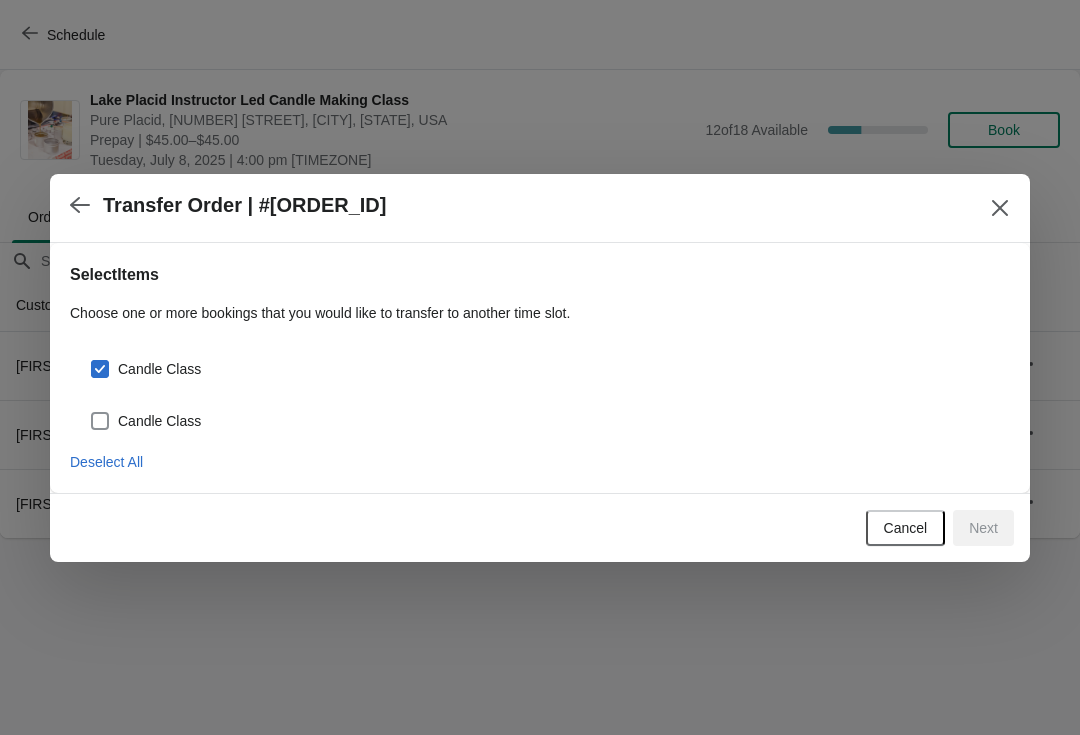 checkbox on "true" 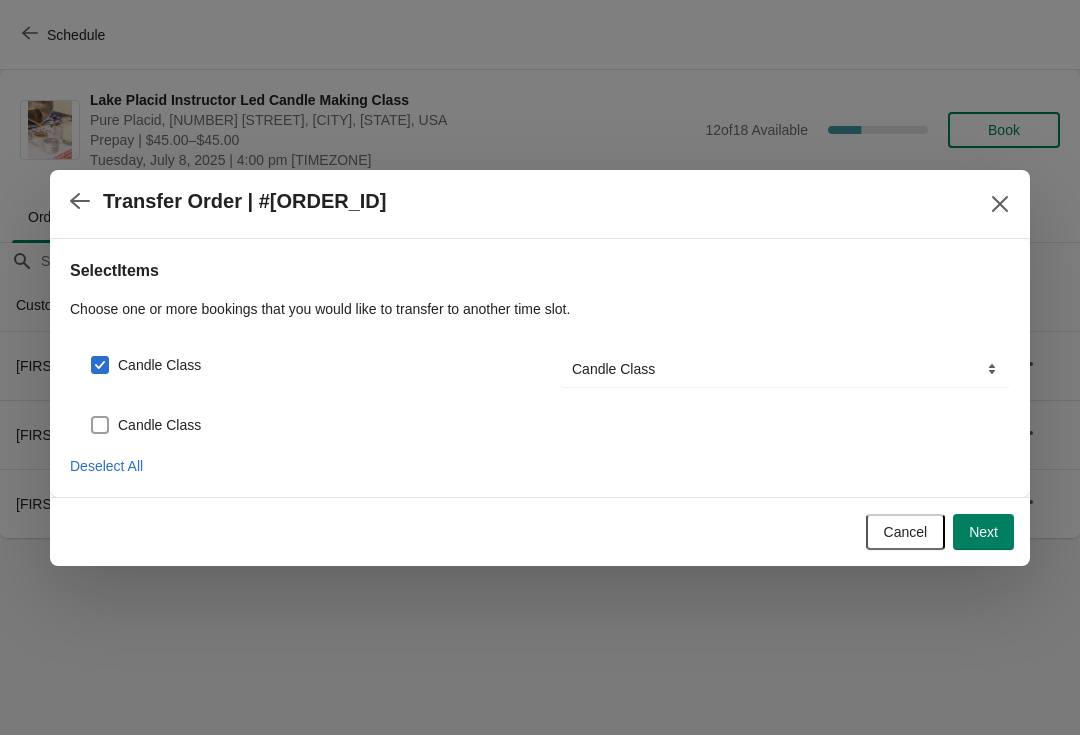 click at bounding box center (100, 425) 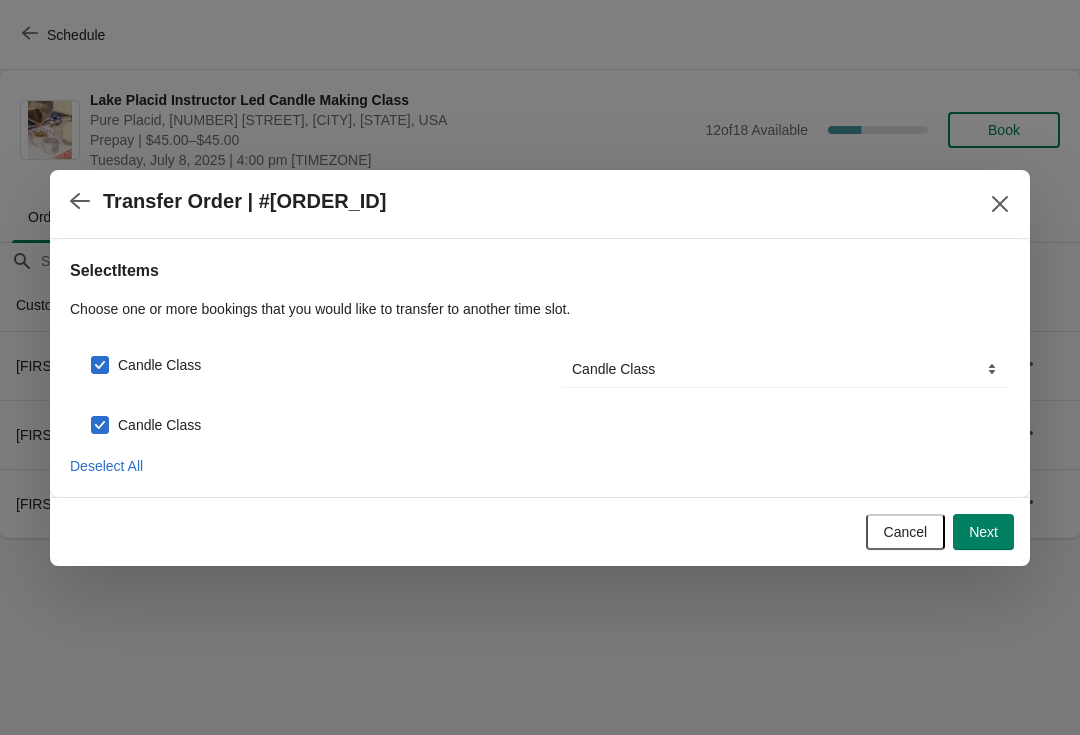 checkbox on "true" 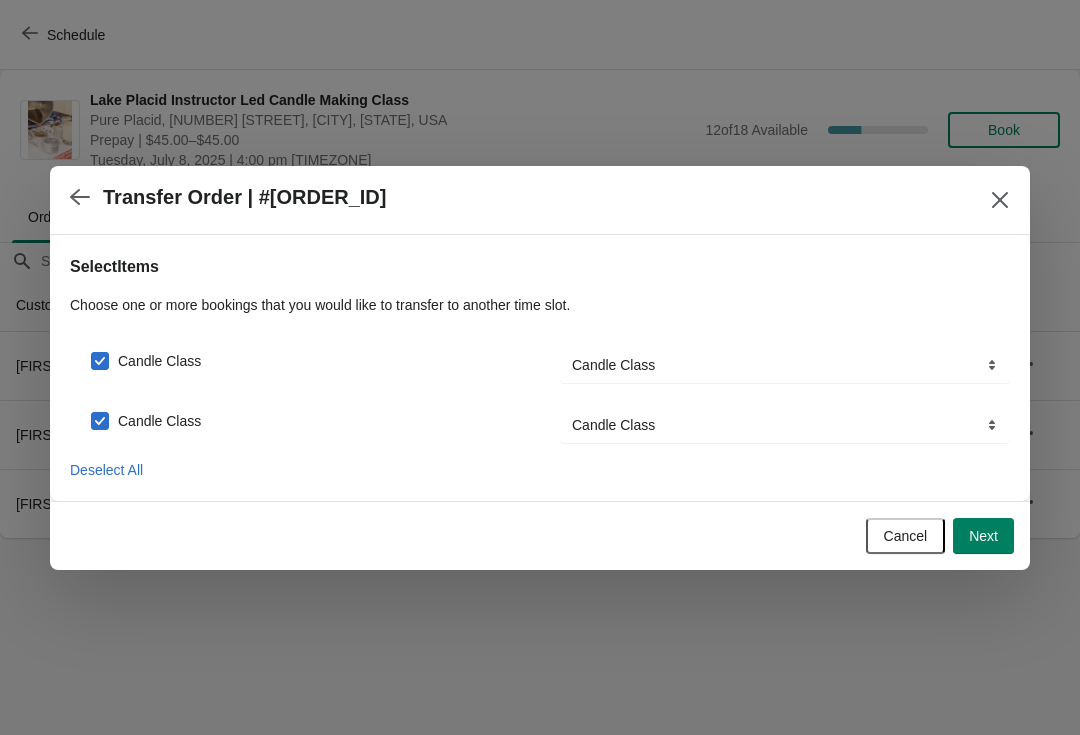 click on "Next" at bounding box center [983, 536] 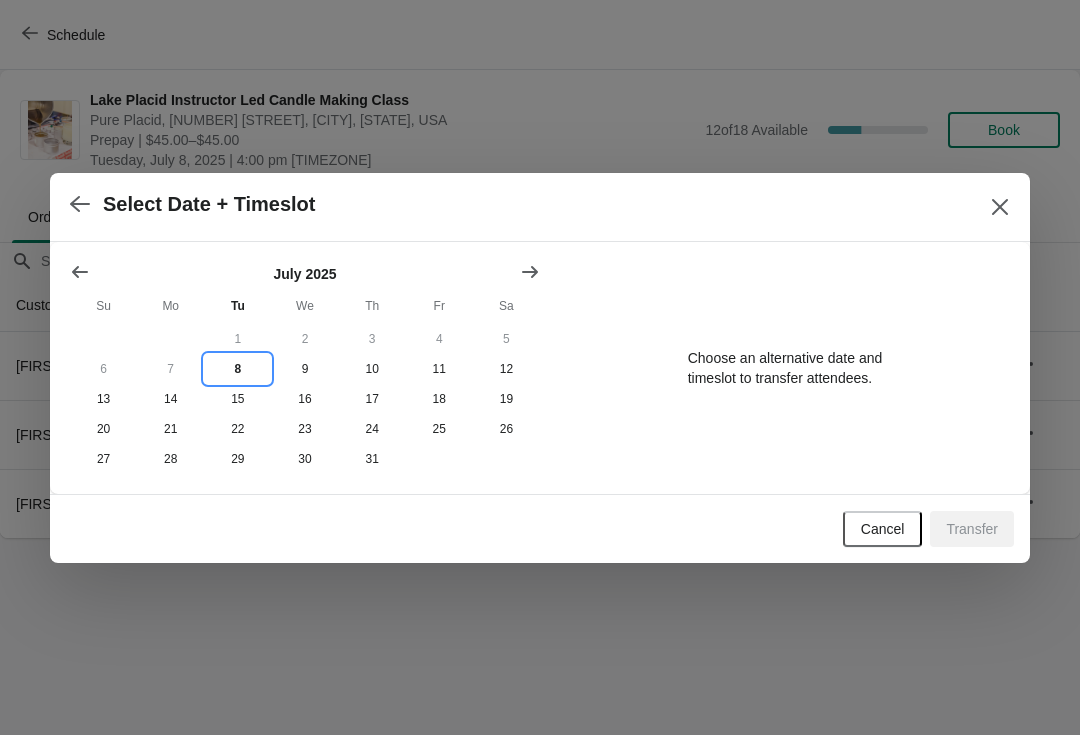 click on "8" at bounding box center [237, 369] 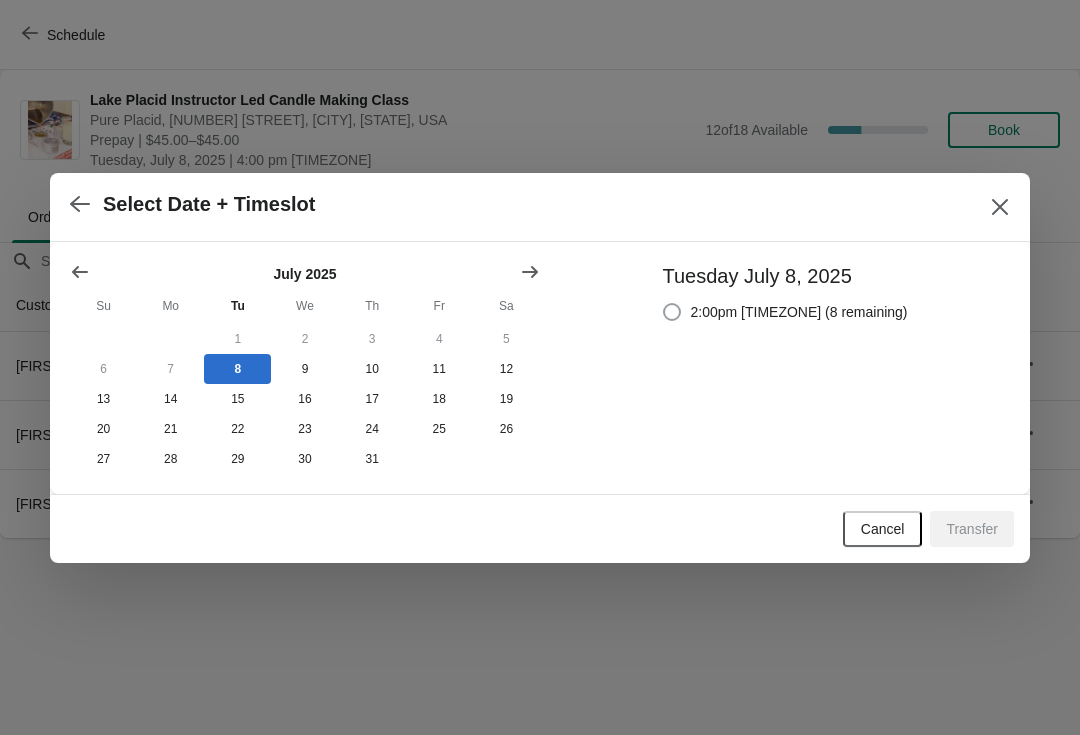 click at bounding box center (672, 312) 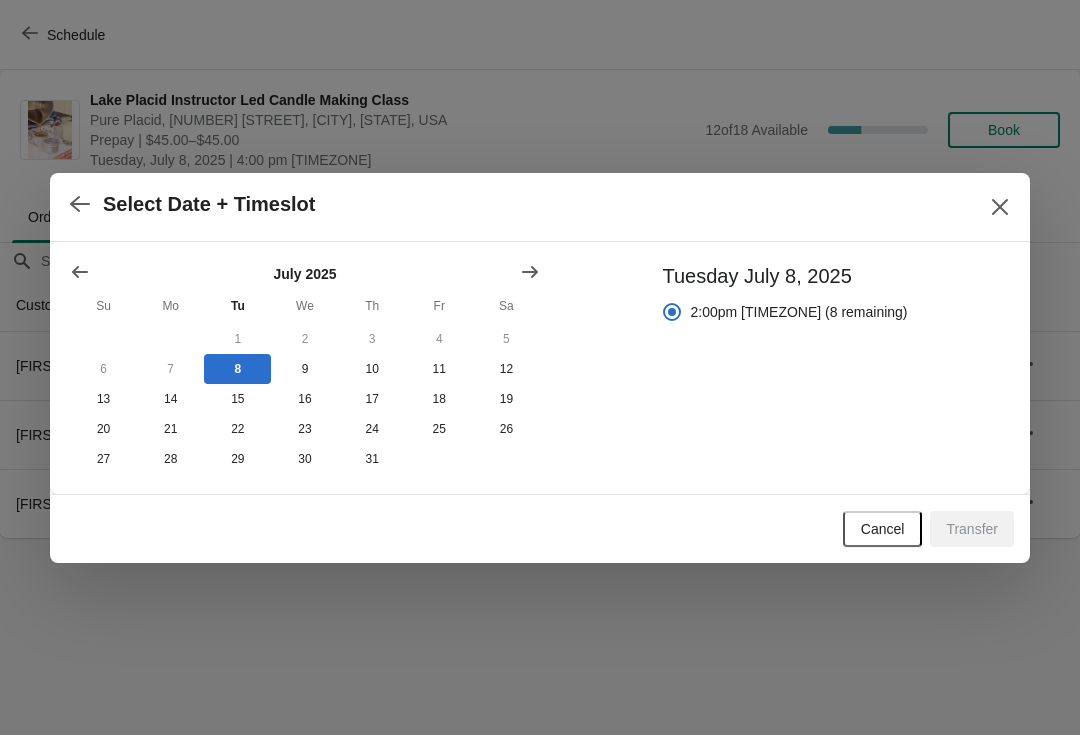 radio on "true" 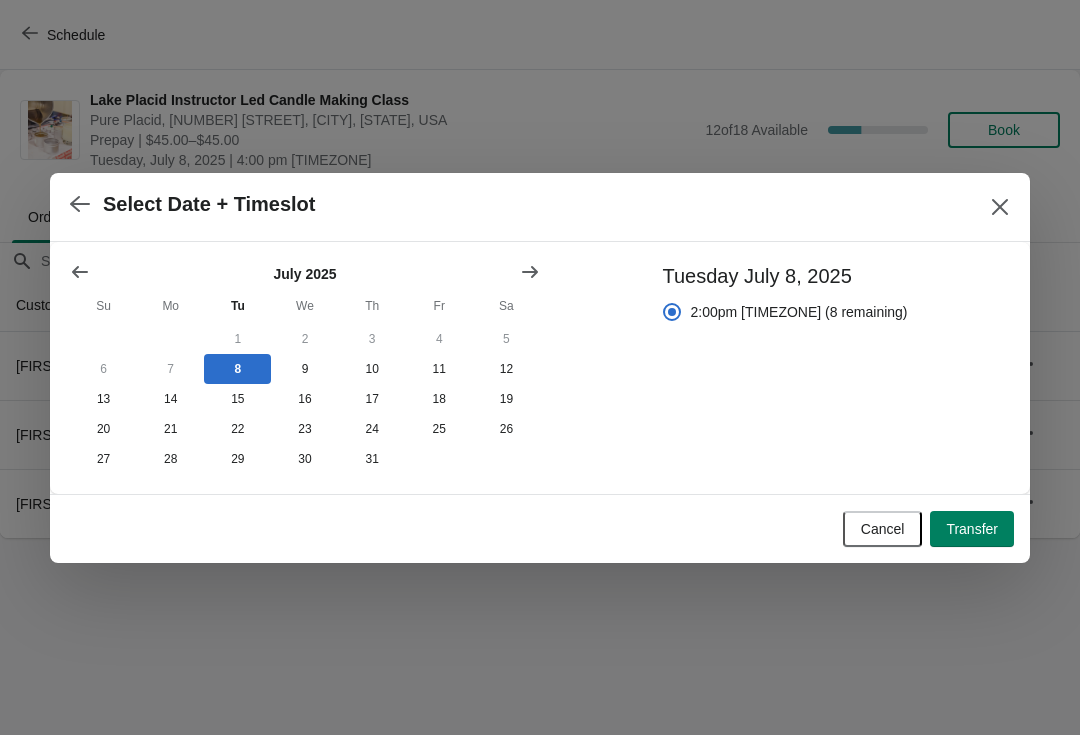 click on "Transfer" at bounding box center (972, 529) 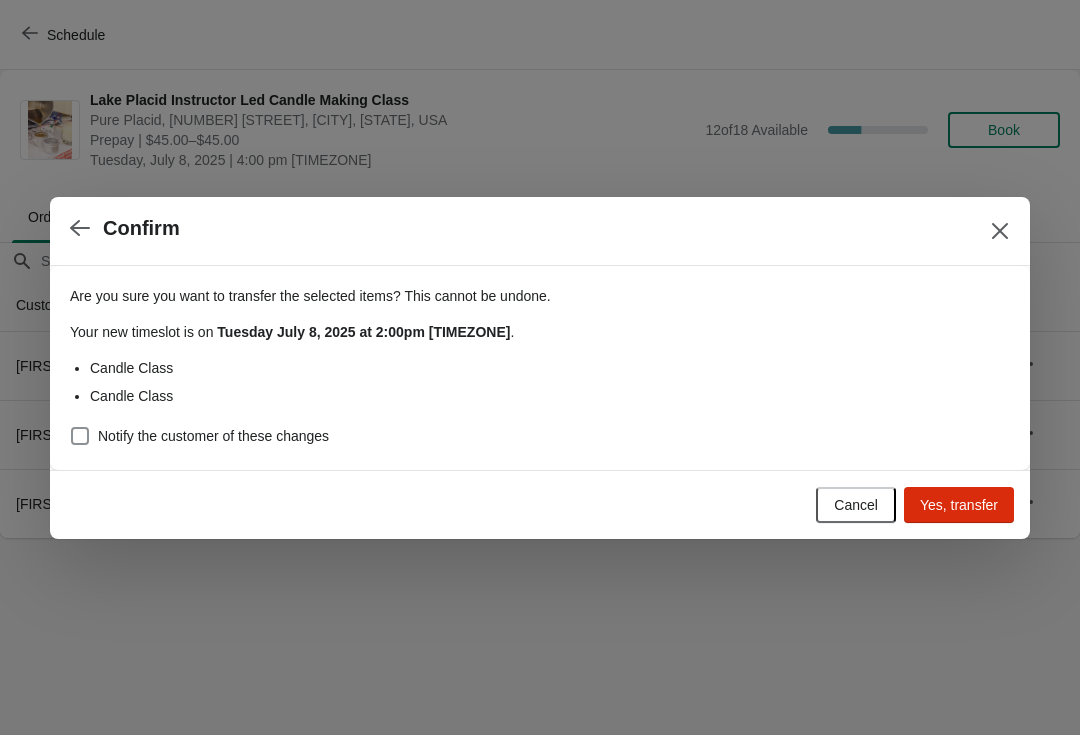 click on "Yes, transfer" at bounding box center [959, 505] 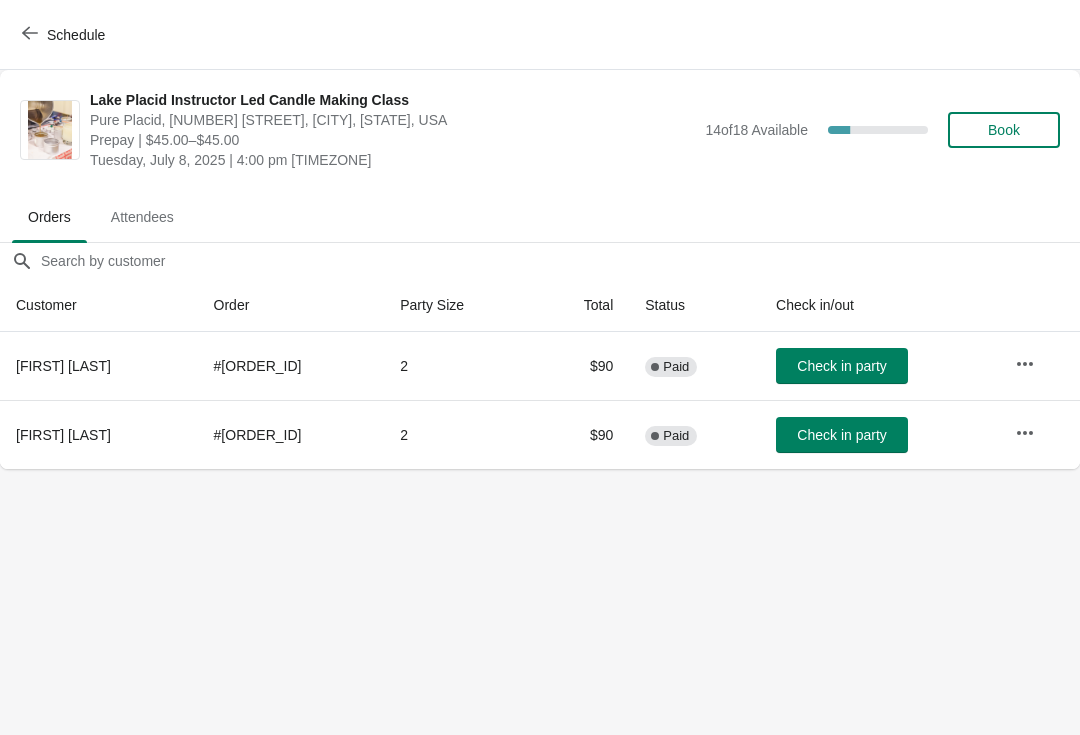 click at bounding box center (1025, 364) 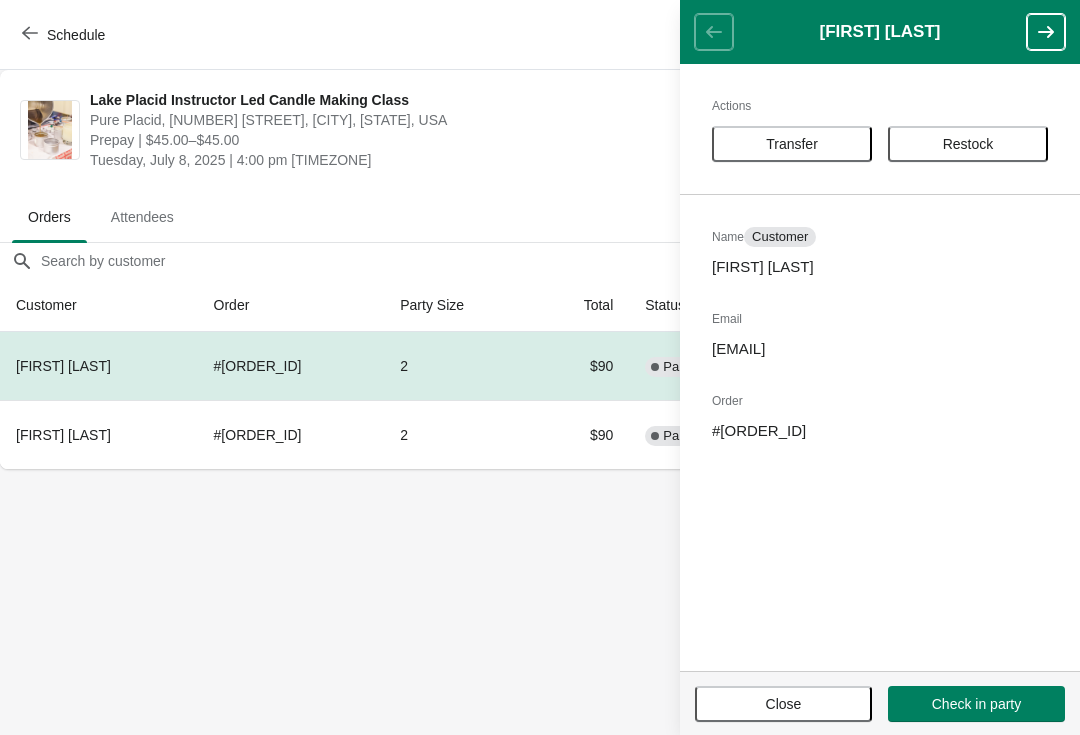 click on "Transfer" at bounding box center (792, 144) 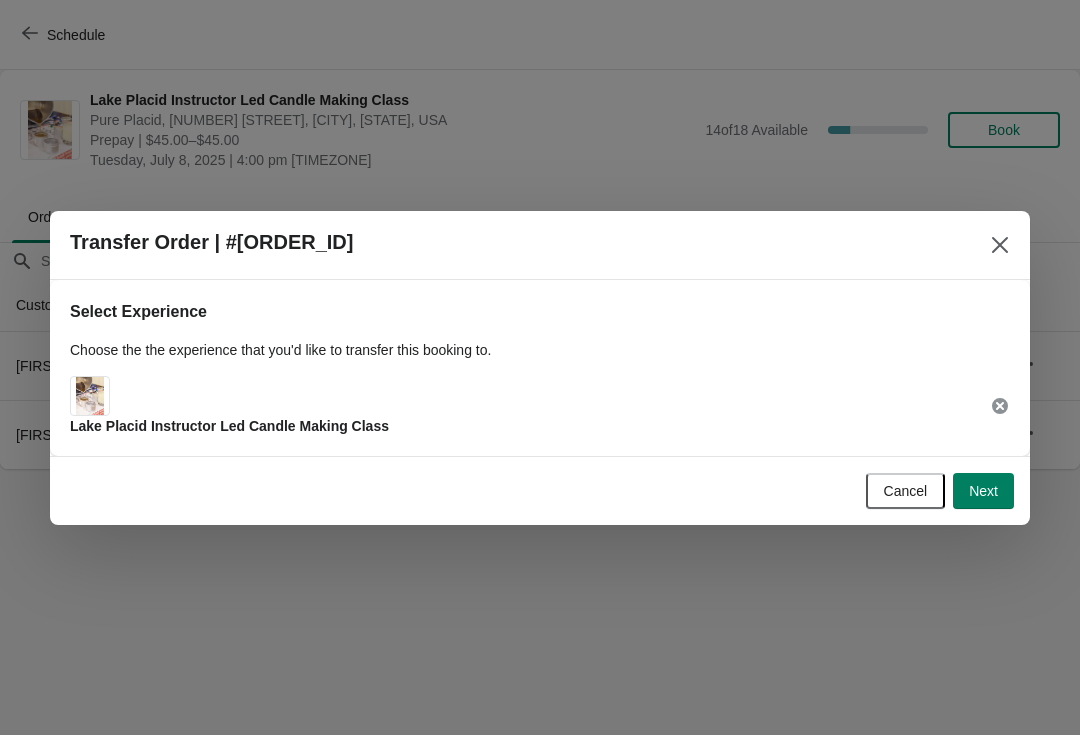 click on "Next" at bounding box center [983, 491] 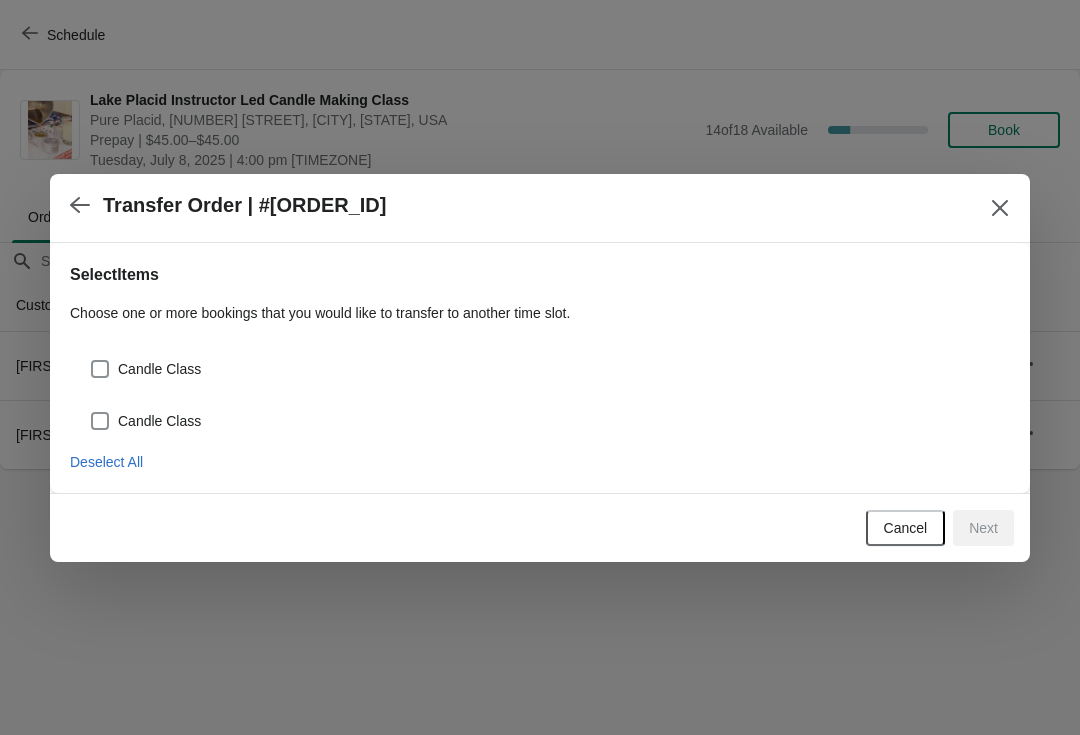 click at bounding box center (100, 369) 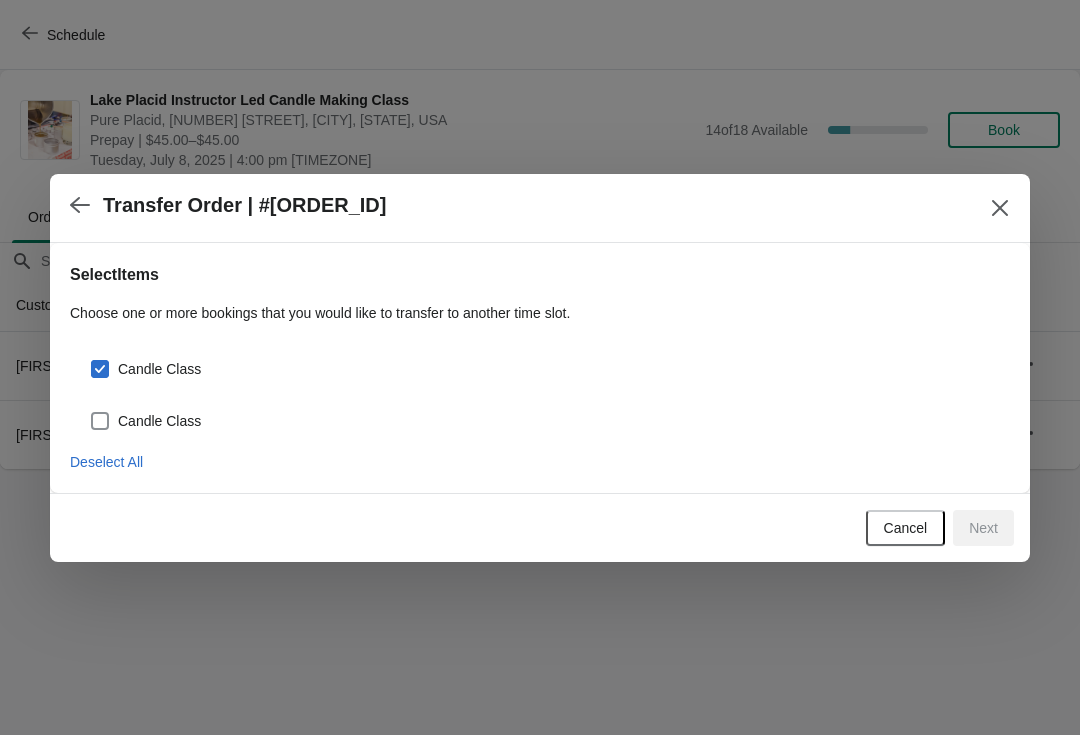 checkbox on "true" 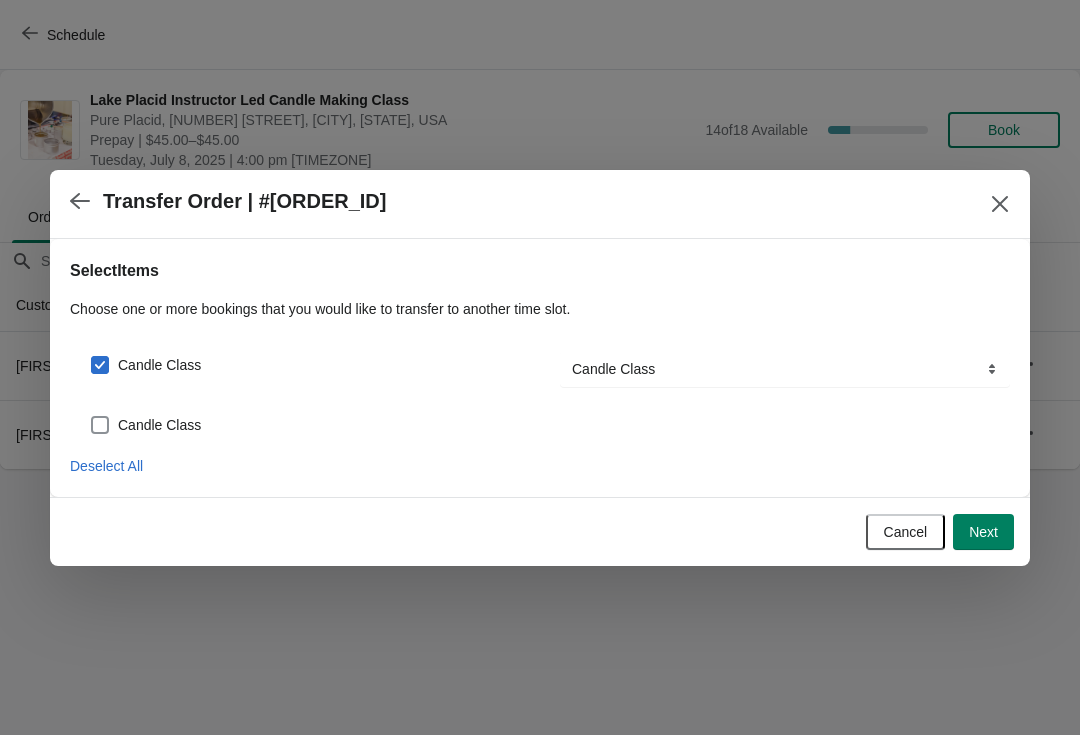 click on "Candle Class" at bounding box center [145, 425] 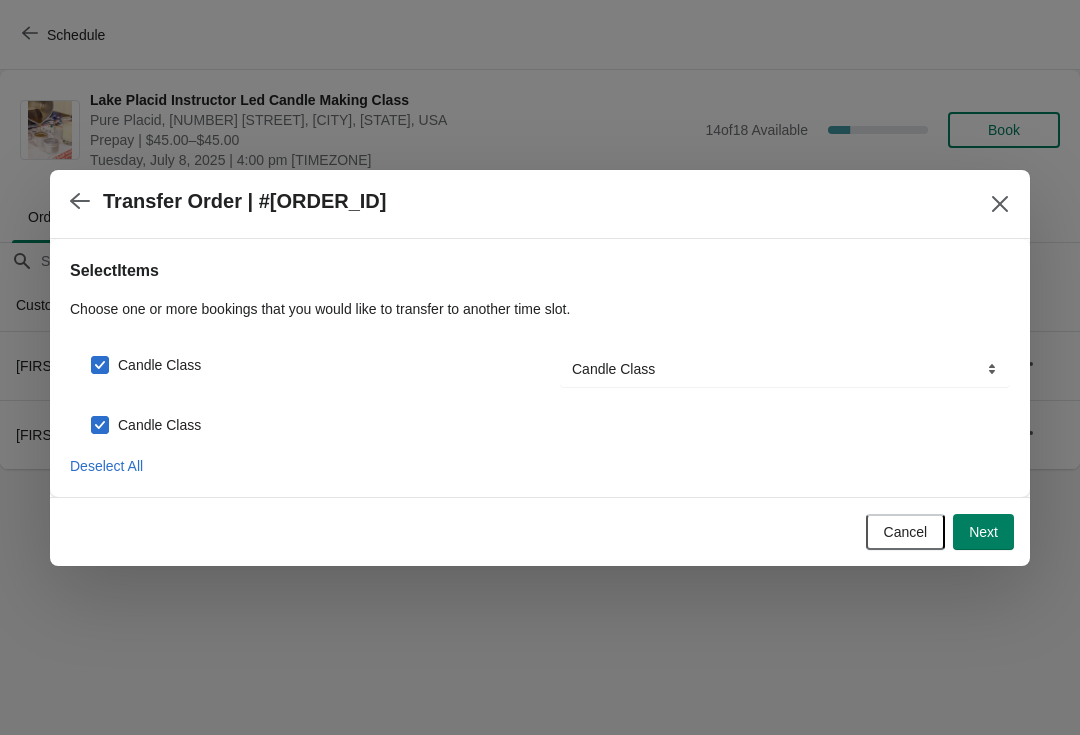 checkbox on "true" 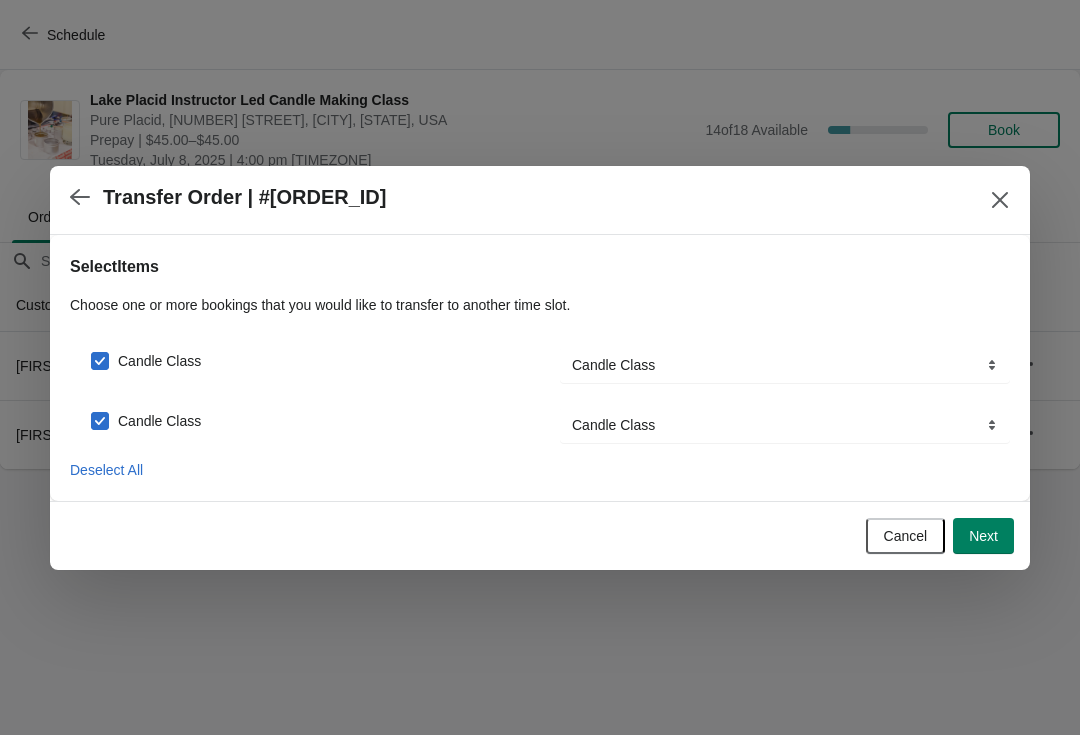 click on "Next" at bounding box center [983, 536] 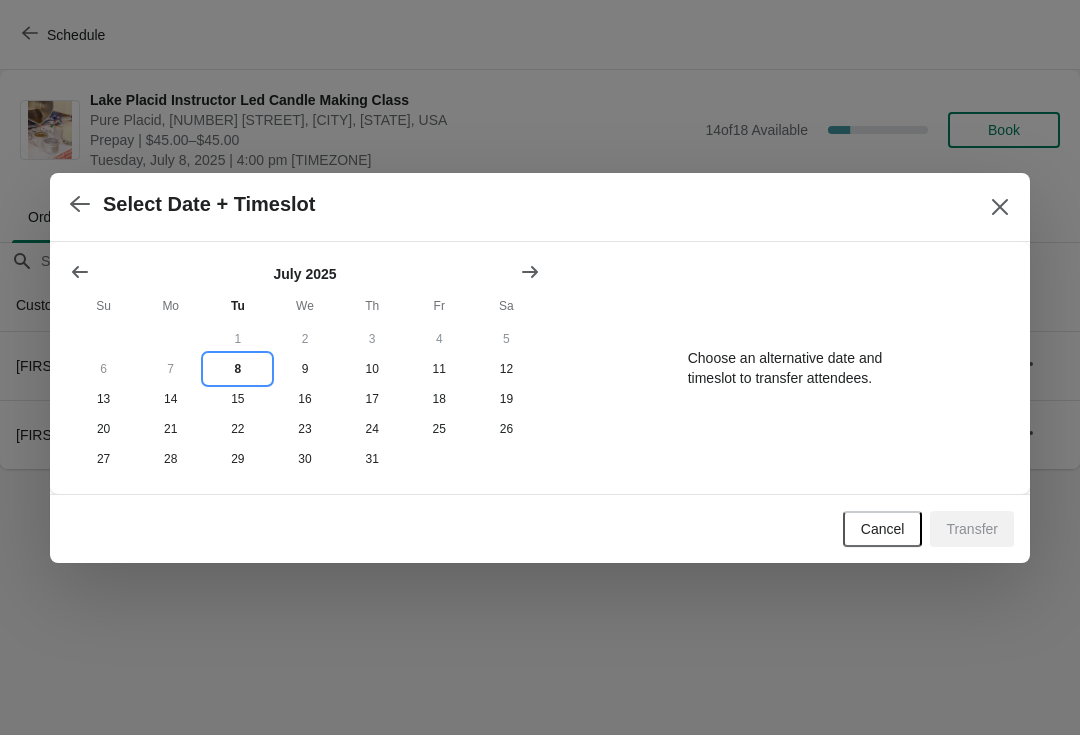 click on "8" at bounding box center [237, 369] 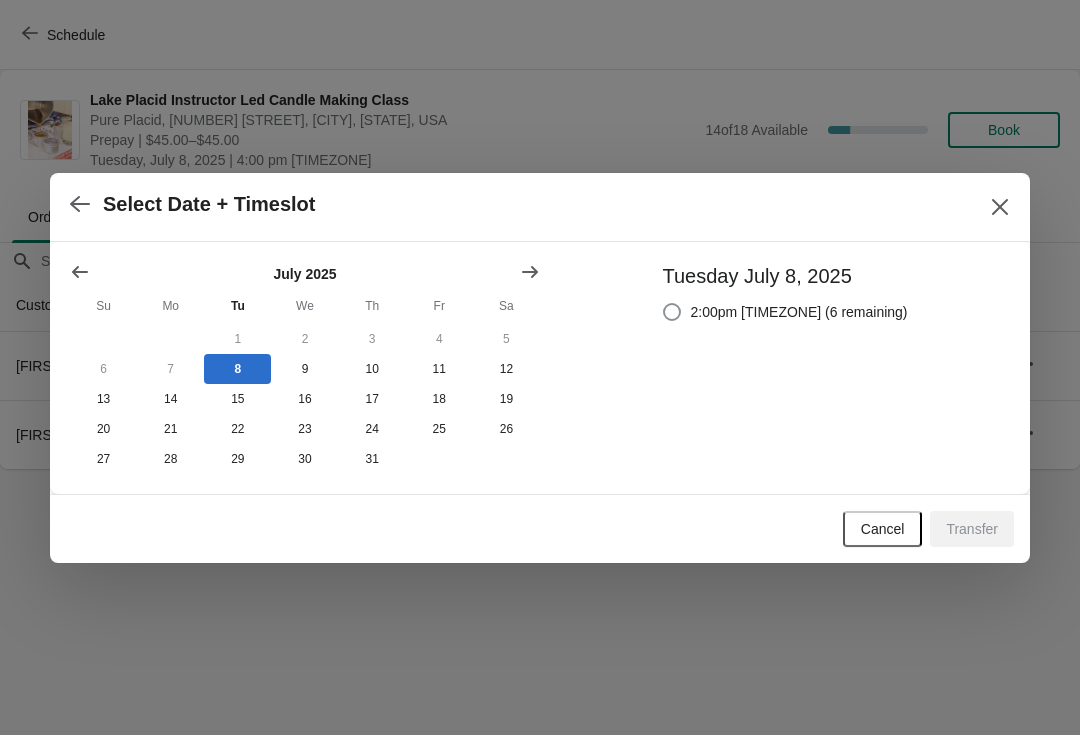 click at bounding box center [672, 312] 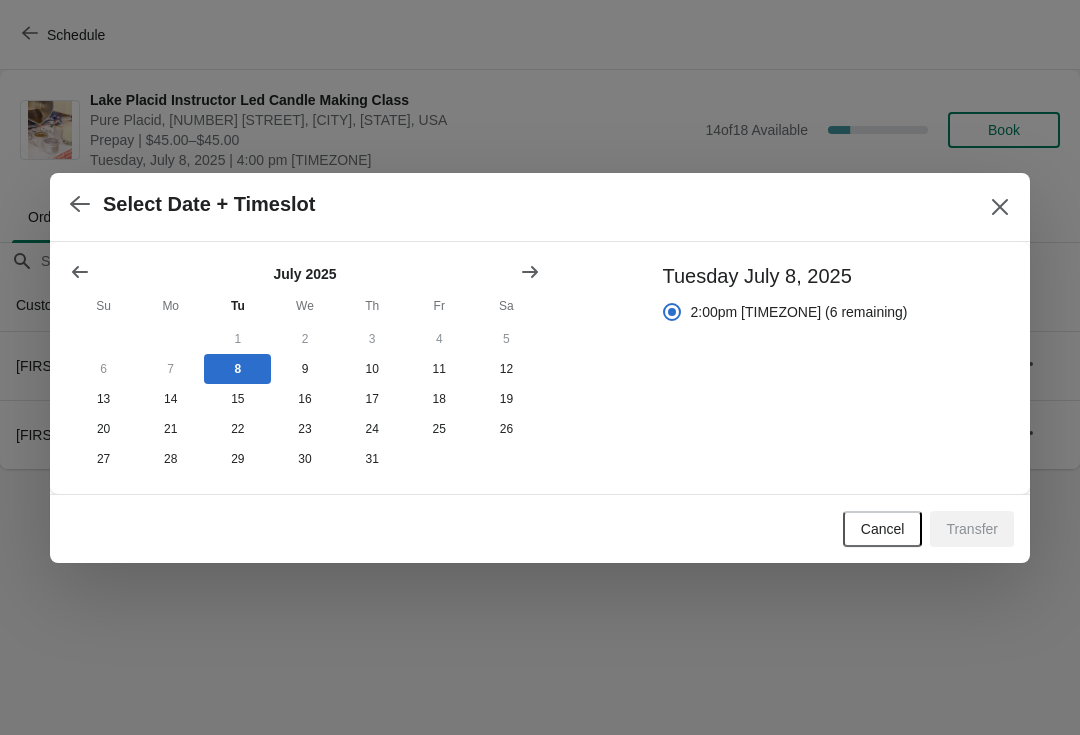 radio on "true" 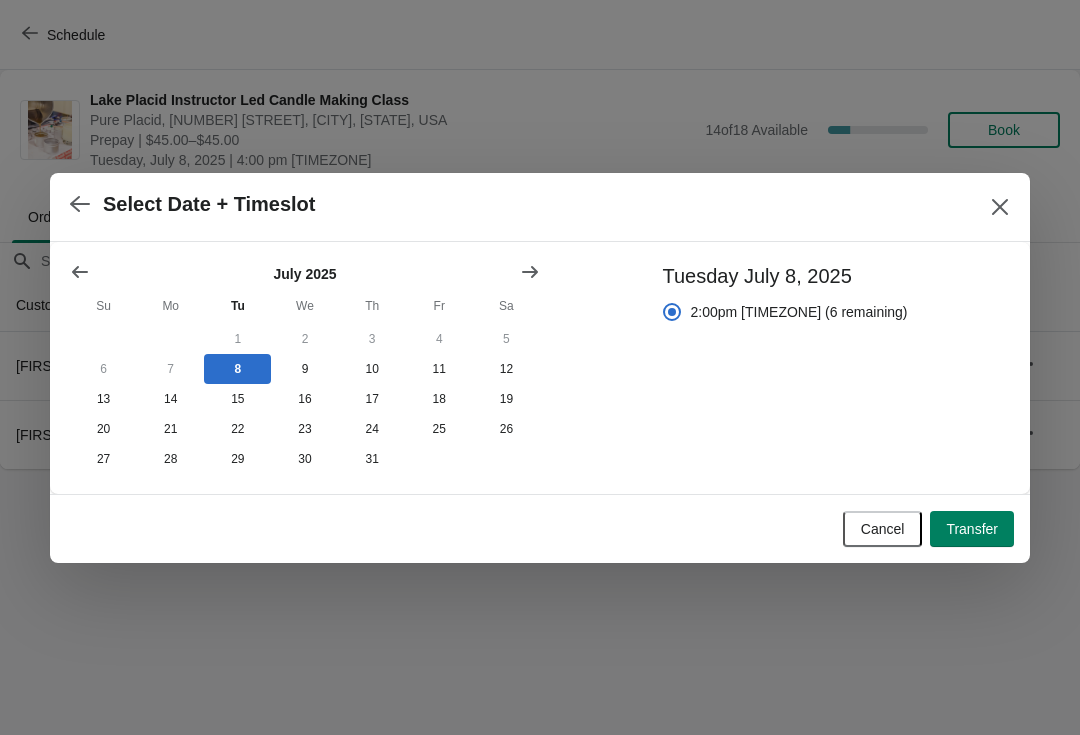 click on "Transfer" at bounding box center (972, 529) 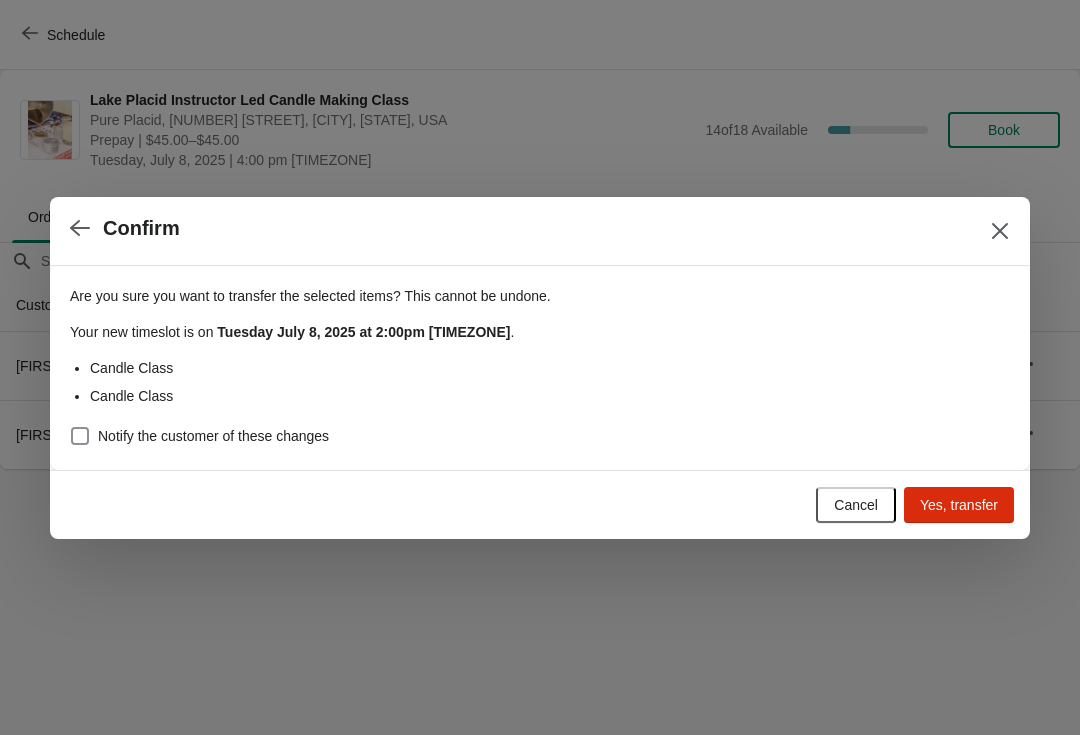 click on "Yes, transfer" at bounding box center [959, 505] 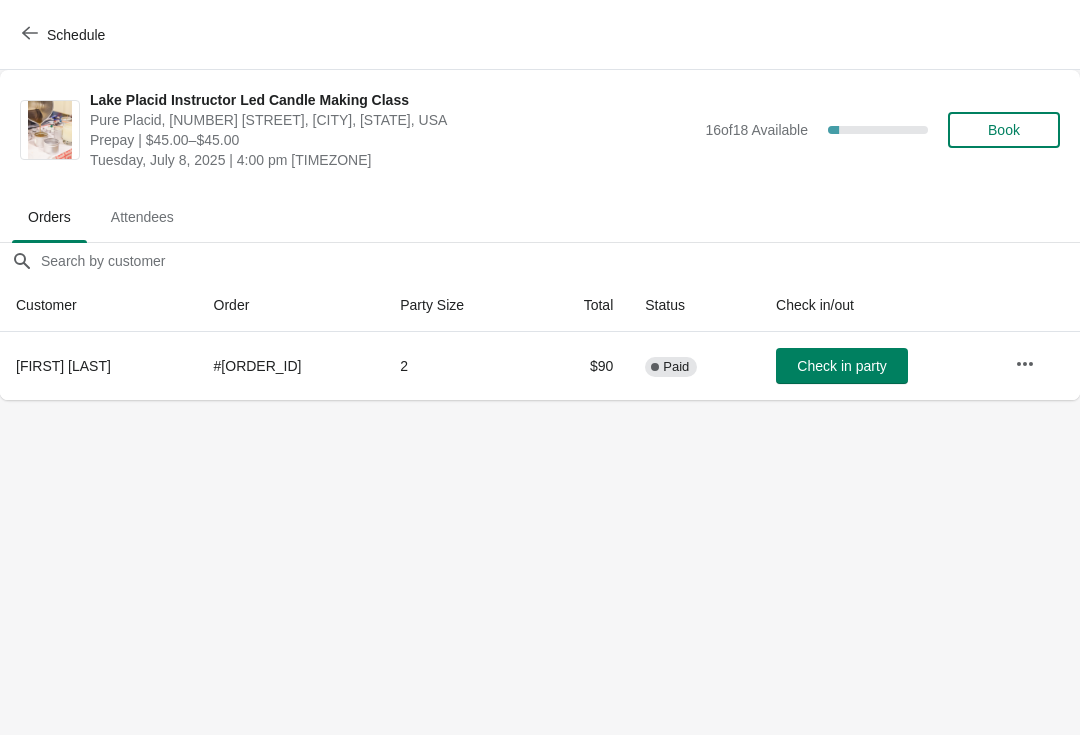 click at bounding box center [1025, 364] 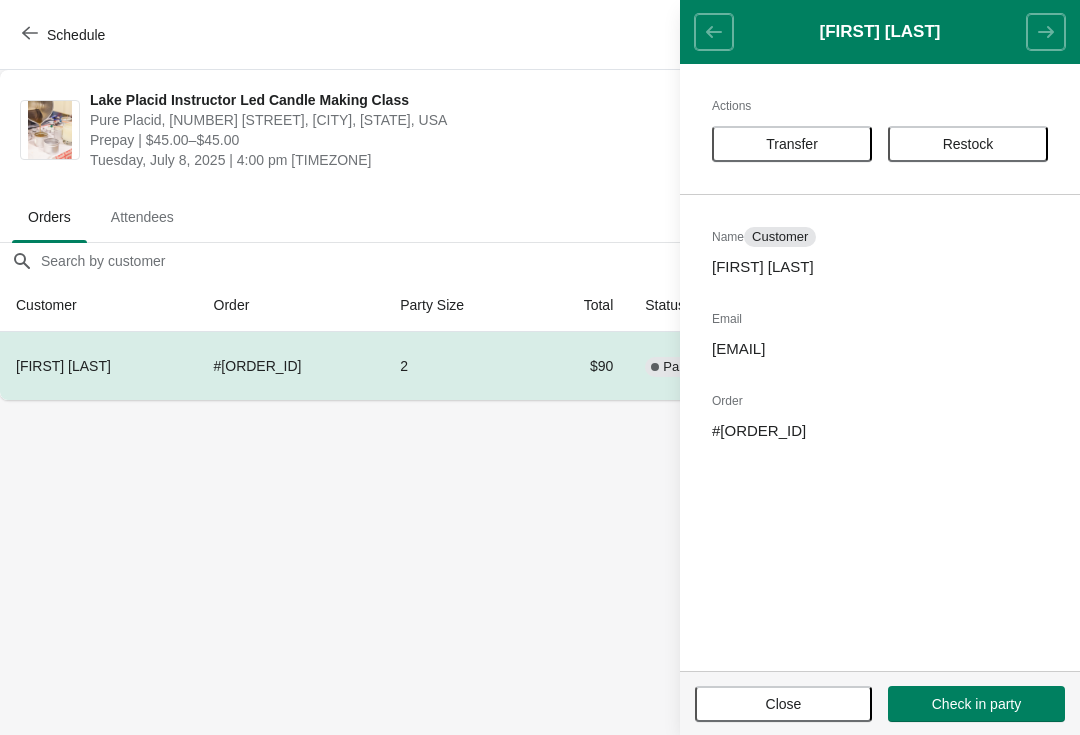 click on "Transfer" at bounding box center [792, 144] 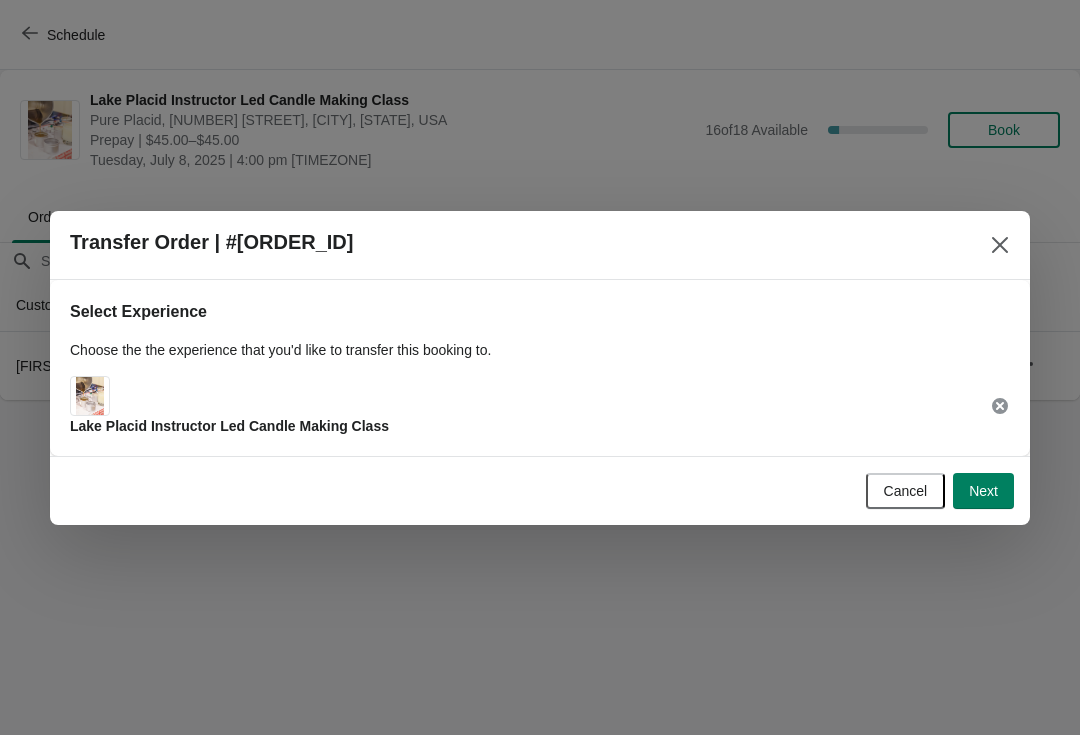 click on "Next" at bounding box center [983, 491] 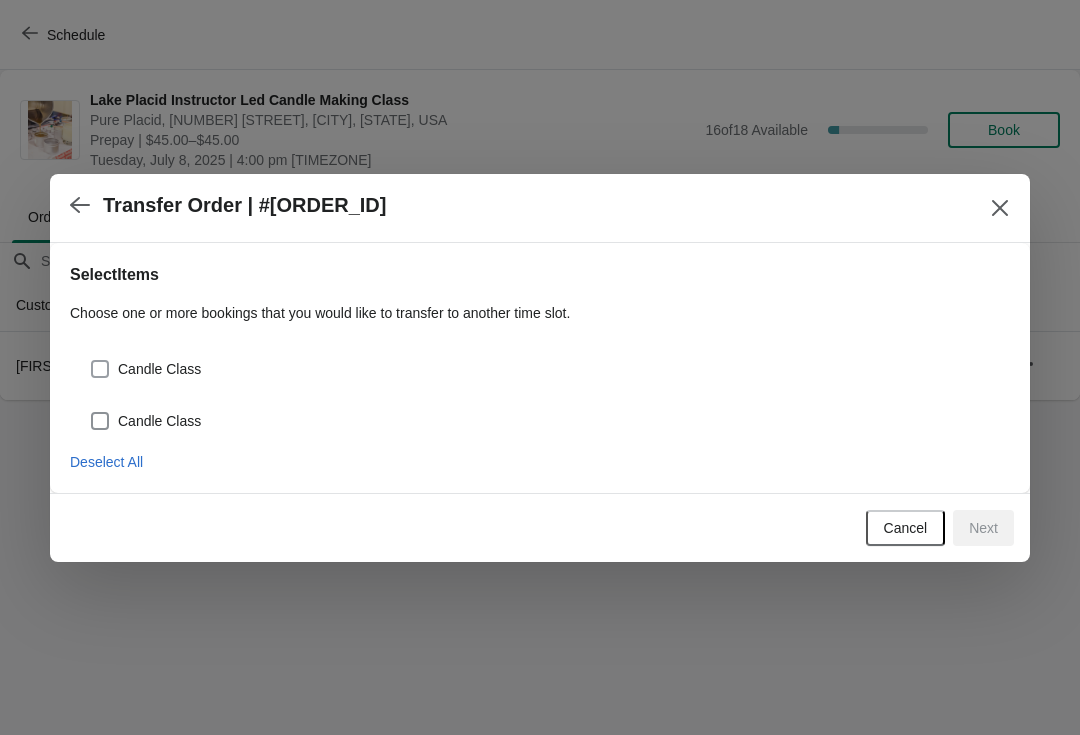 click at bounding box center (100, 369) 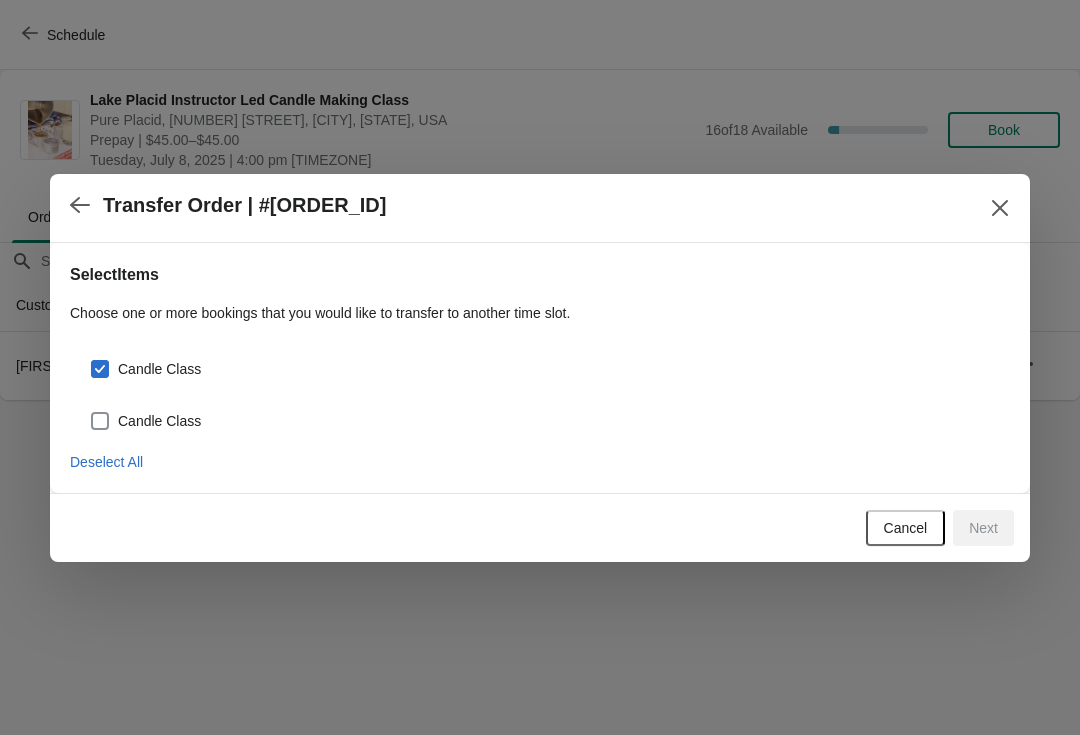 checkbox on "true" 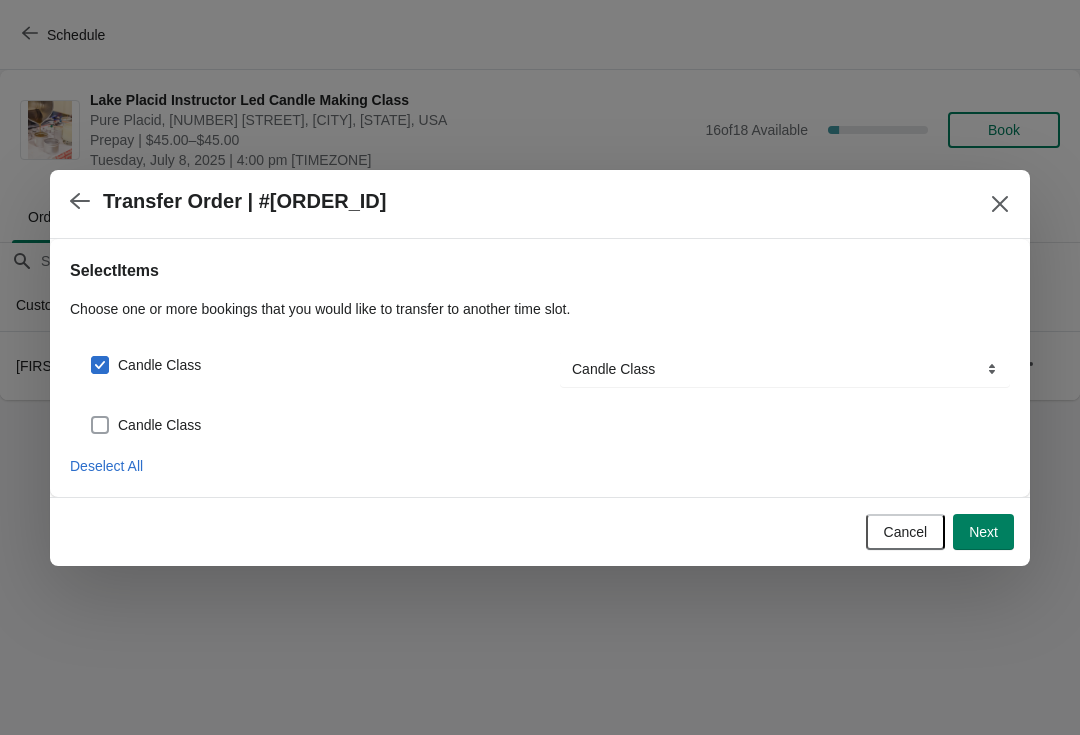 click on "Candle Class" at bounding box center [145, 425] 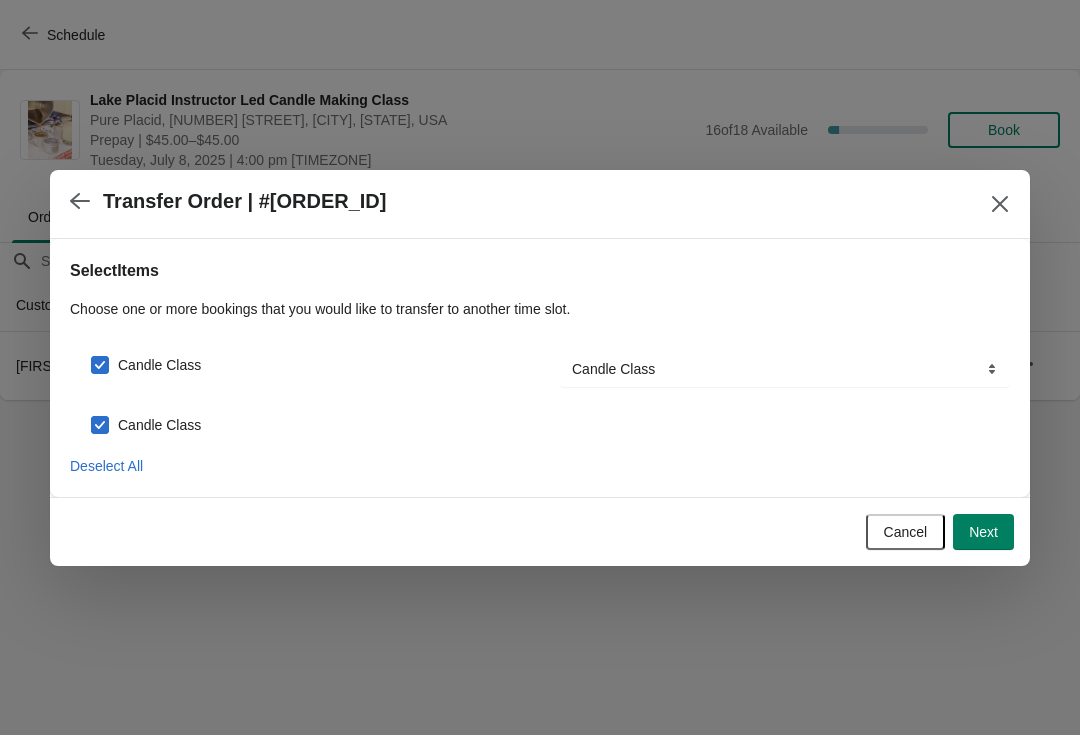 checkbox on "true" 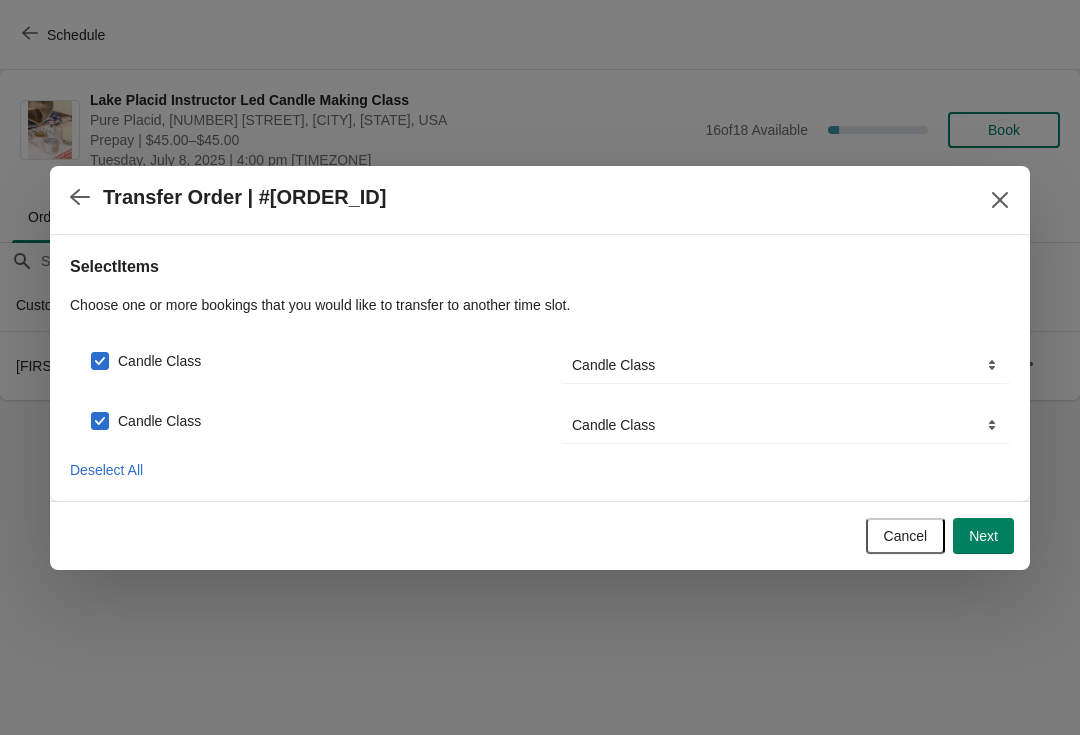 click on "Next" at bounding box center [983, 536] 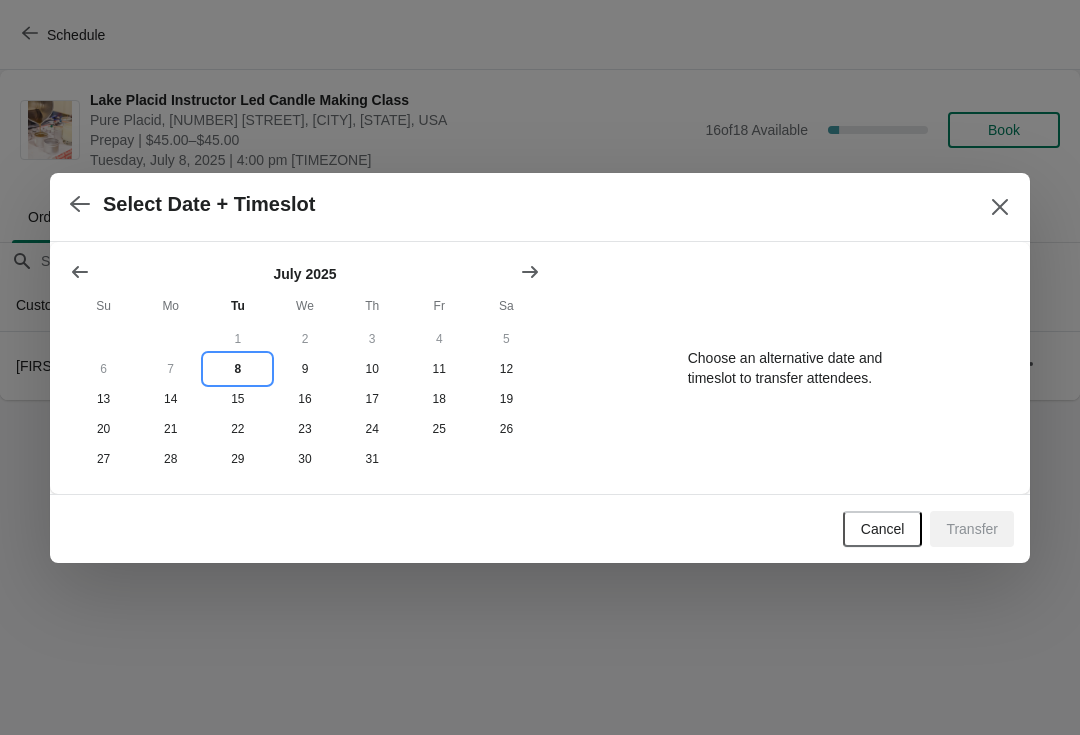 click on "8" at bounding box center (237, 369) 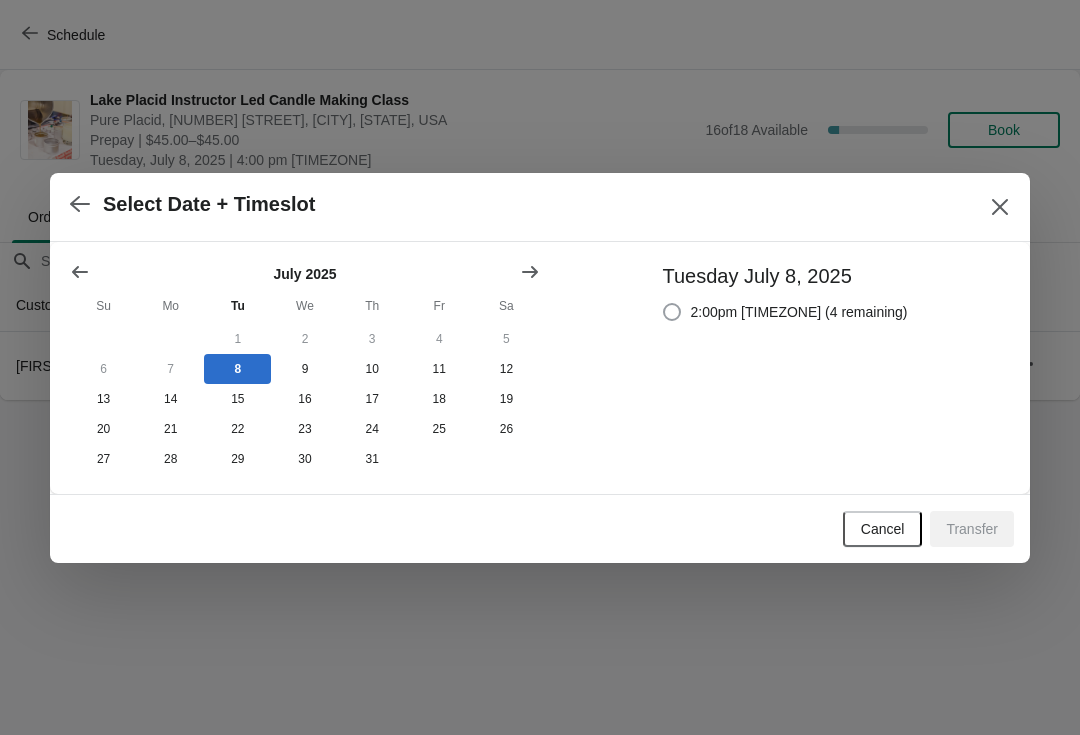 click at bounding box center (672, 312) 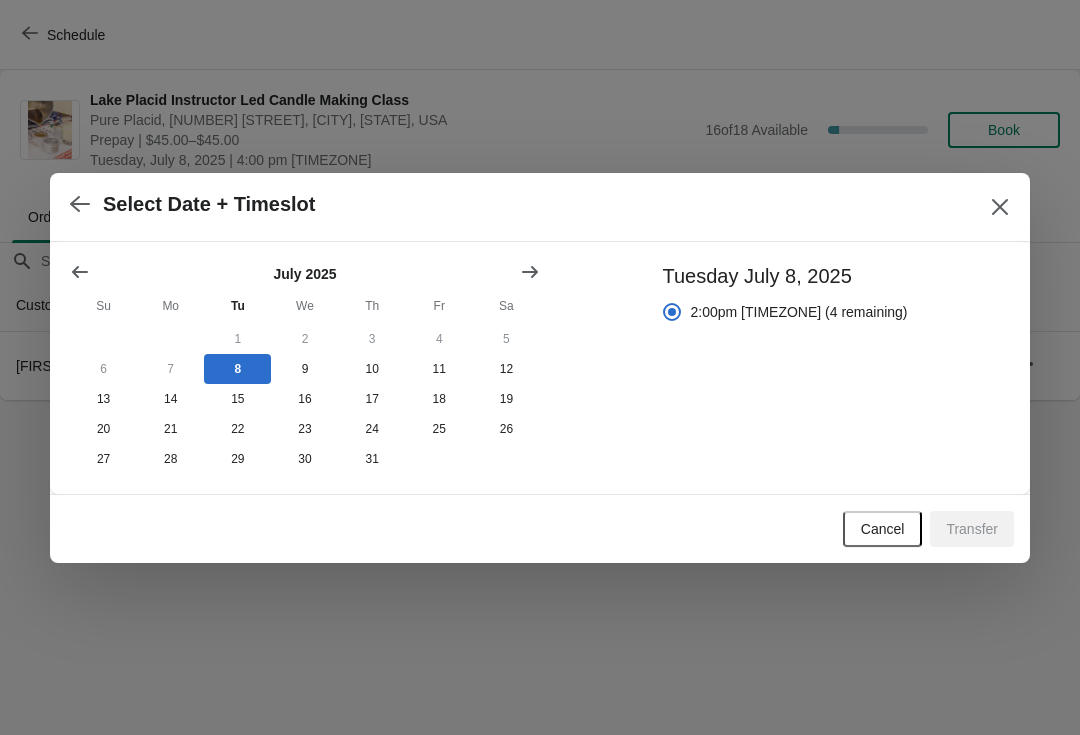 radio on "true" 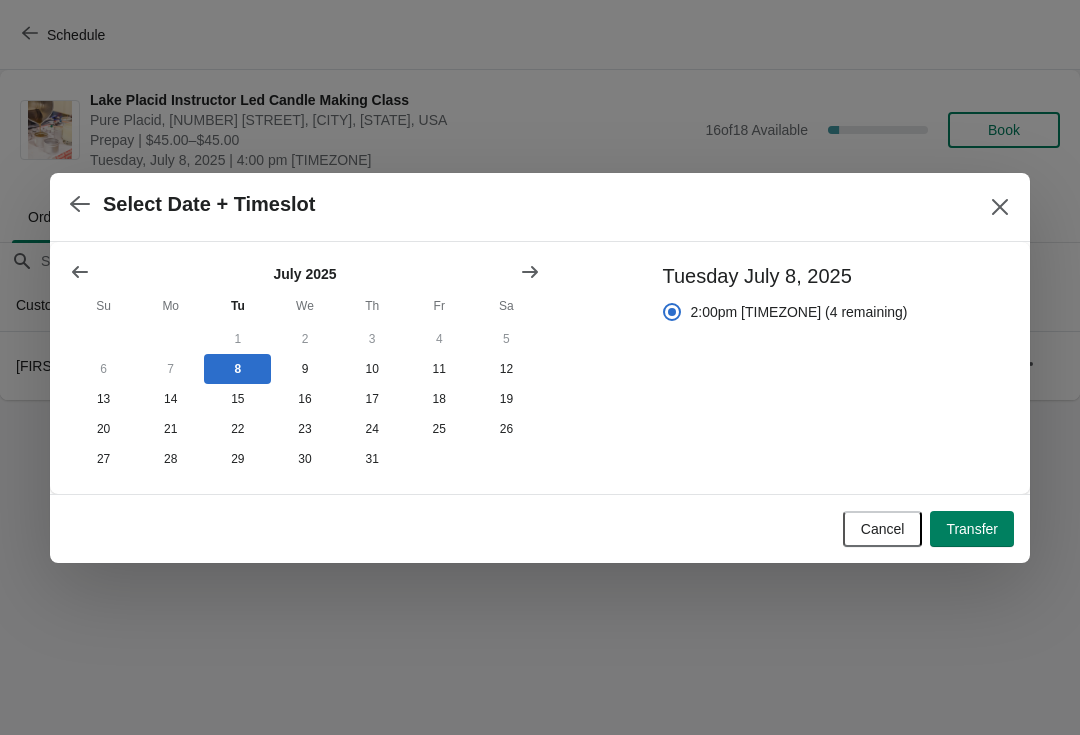click on "Transfer" at bounding box center (972, 529) 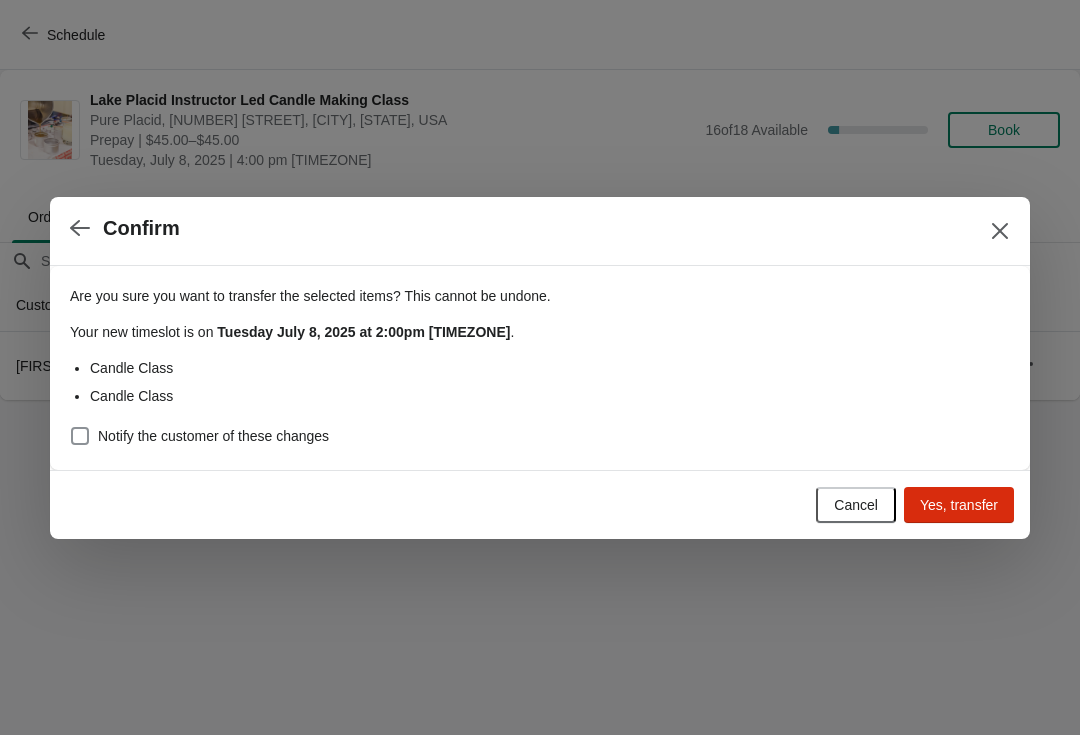 click on "Yes, transfer" at bounding box center (959, 505) 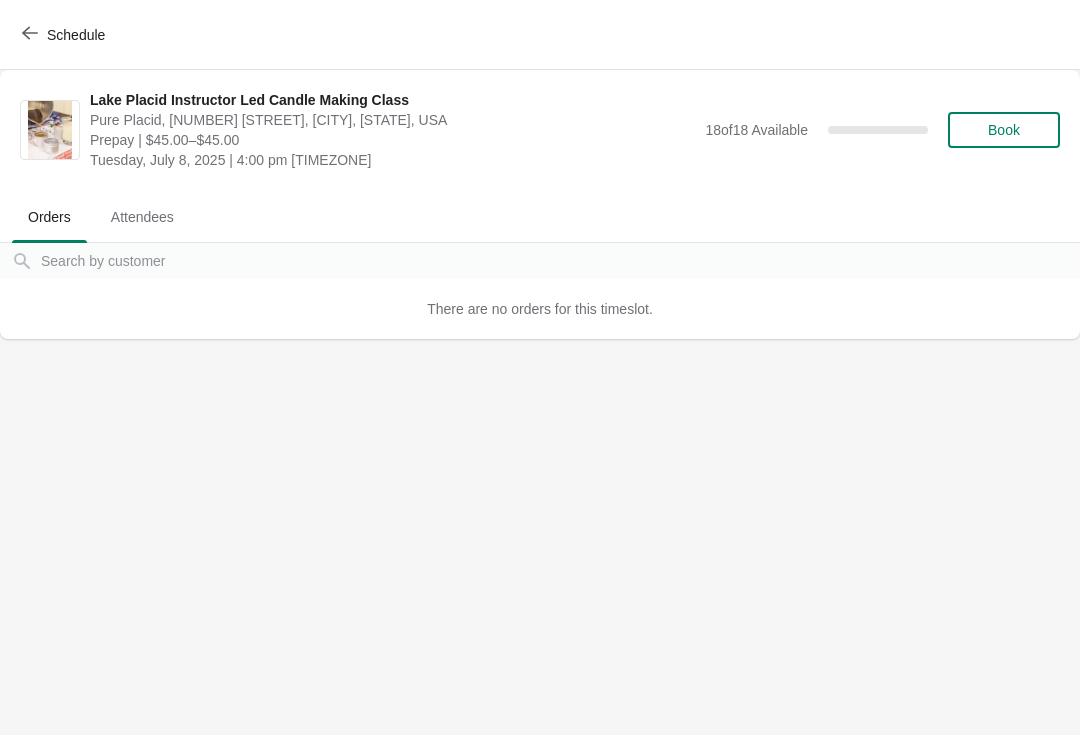 click on "Schedule" at bounding box center [76, 35] 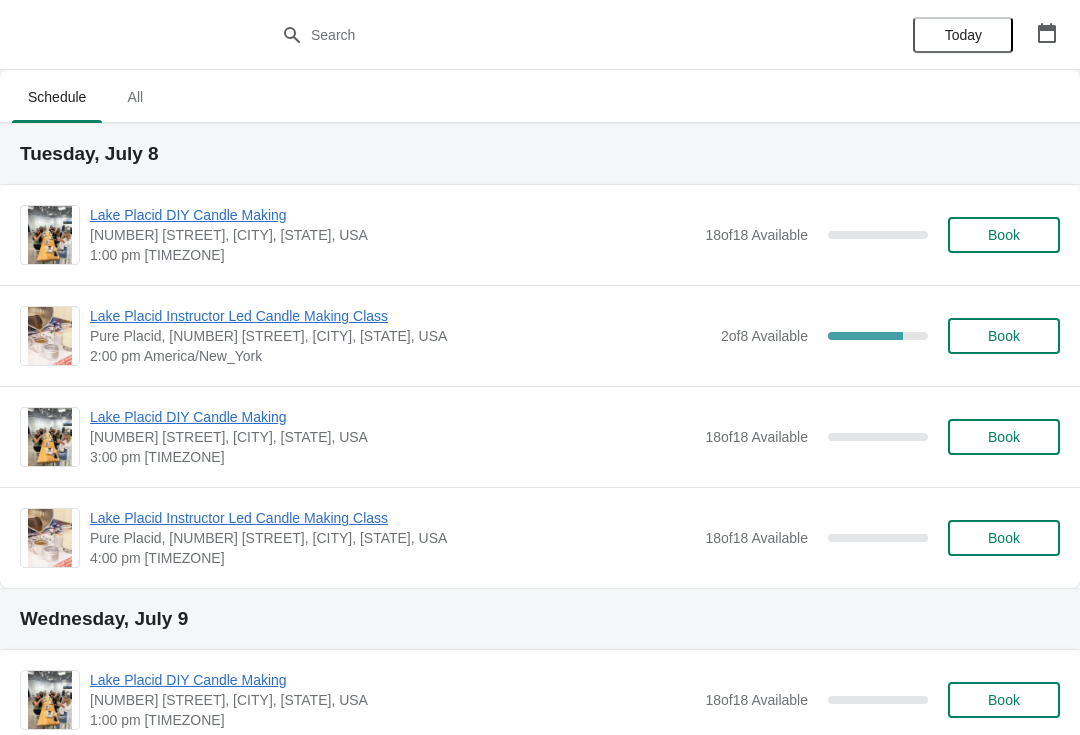 click on "Lake Placid Instructor Led Candle Making Class" at bounding box center (392, 215) 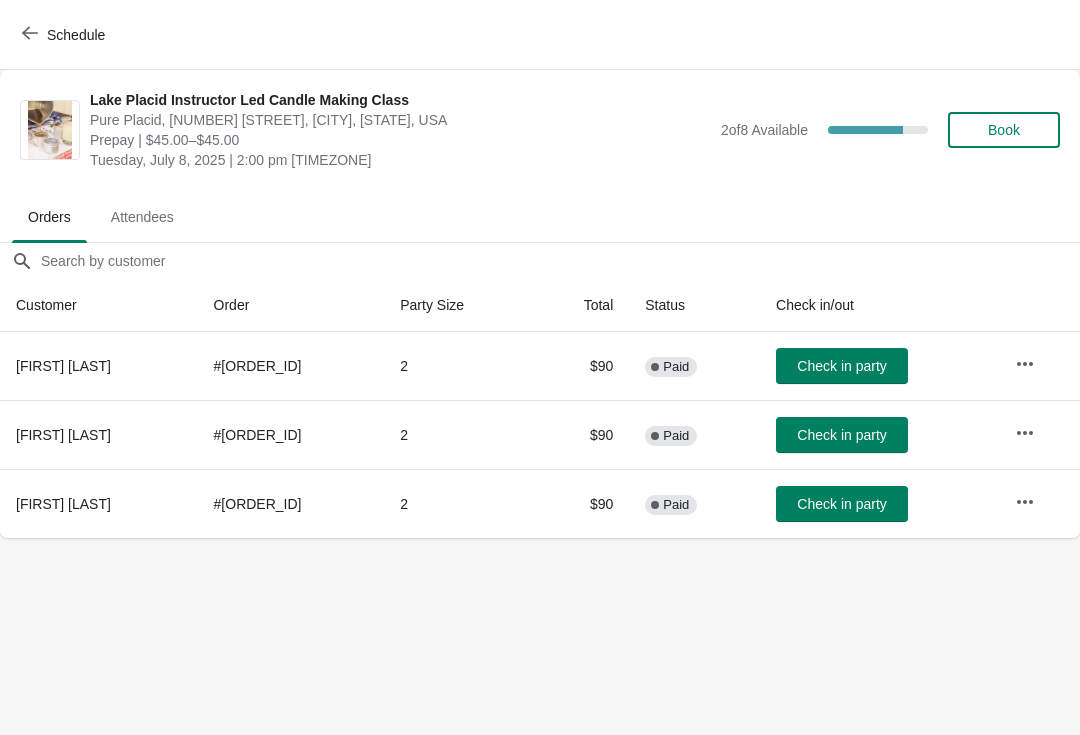 click at bounding box center [30, 33] 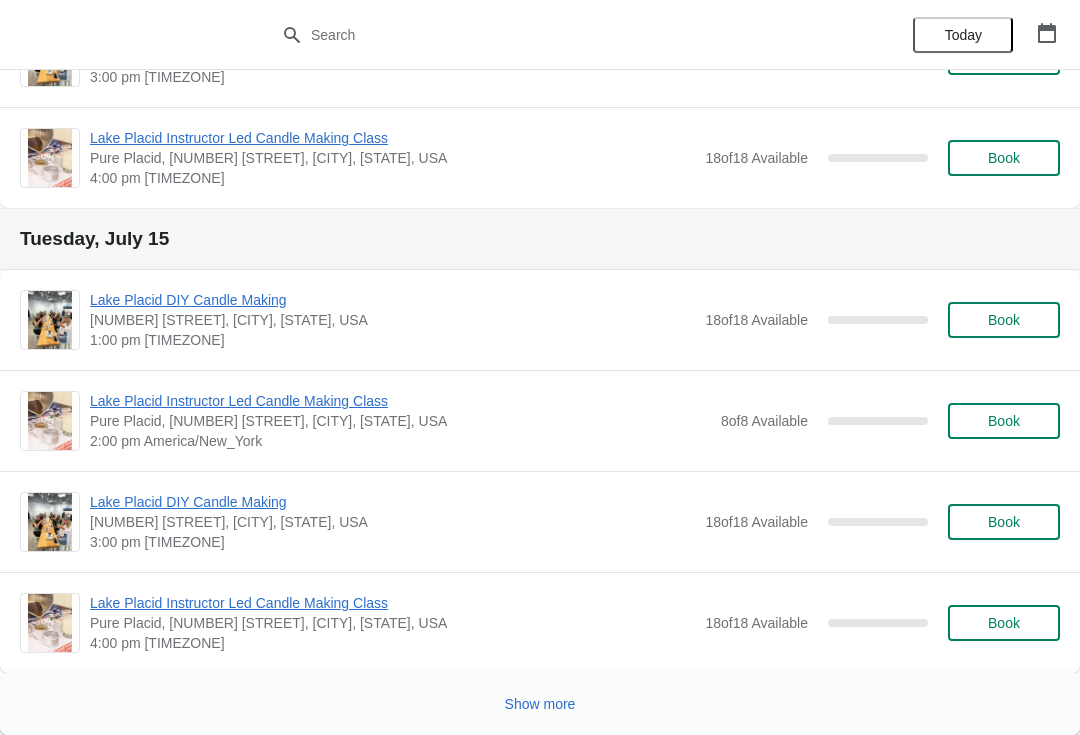 scroll, scrollTop: 3885, scrollLeft: 0, axis: vertical 